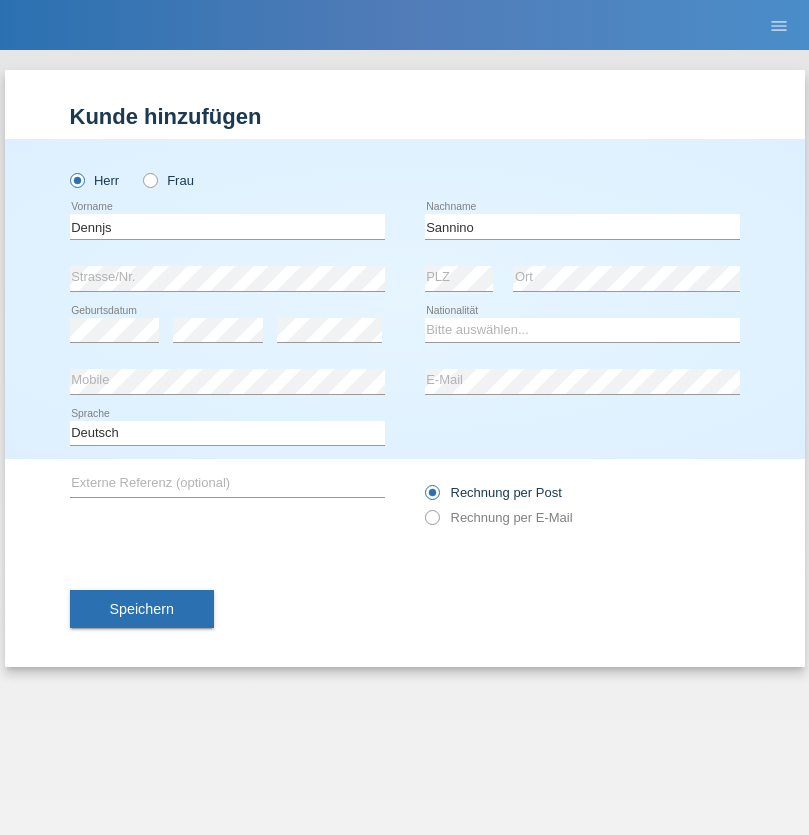 scroll, scrollTop: 0, scrollLeft: 0, axis: both 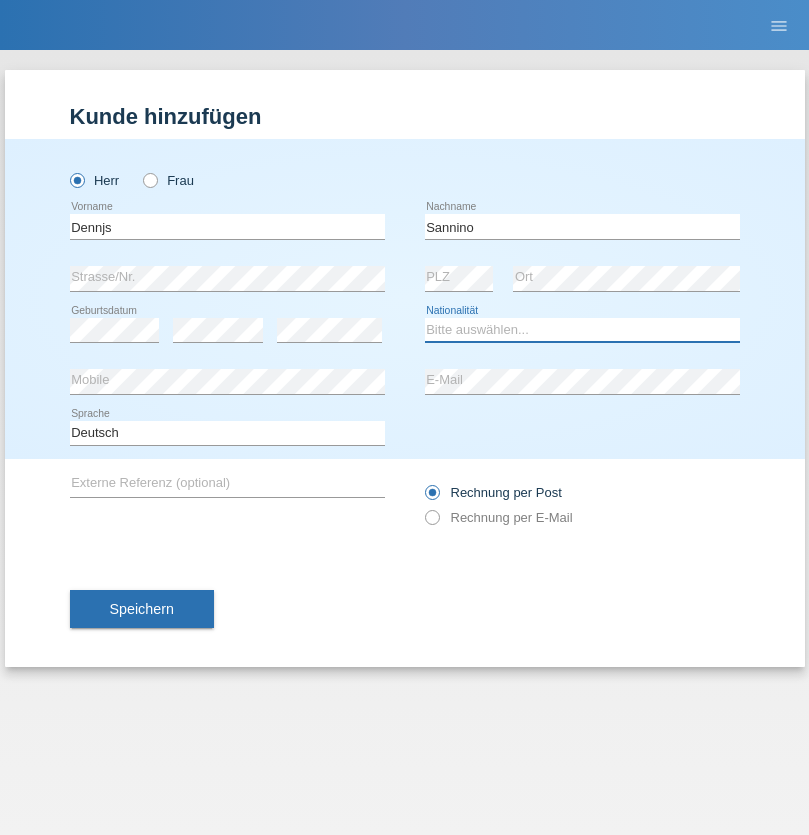 select on "CH" 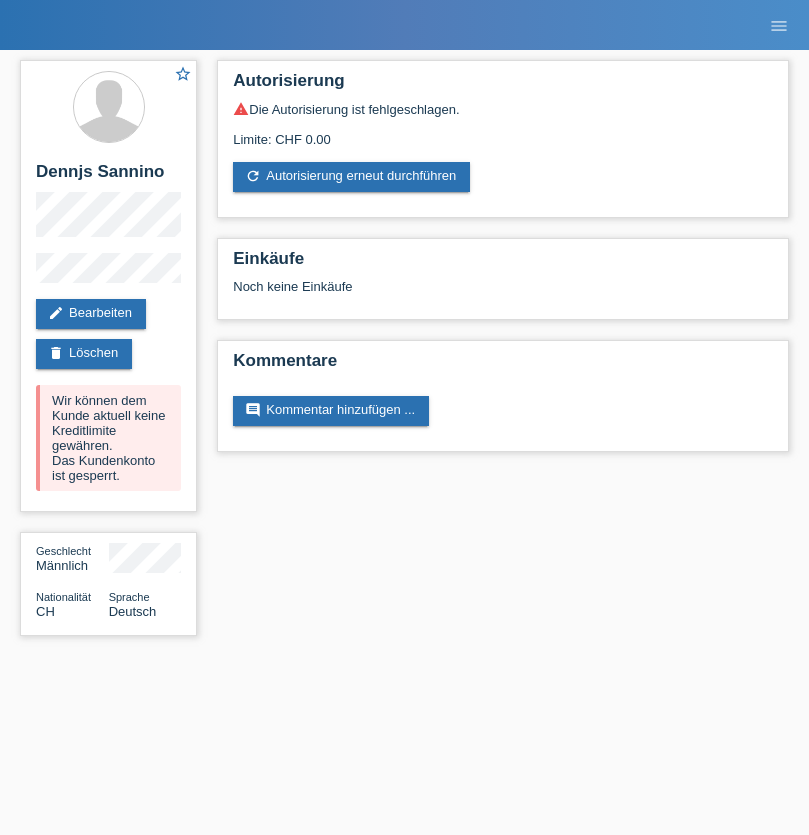 scroll, scrollTop: 0, scrollLeft: 0, axis: both 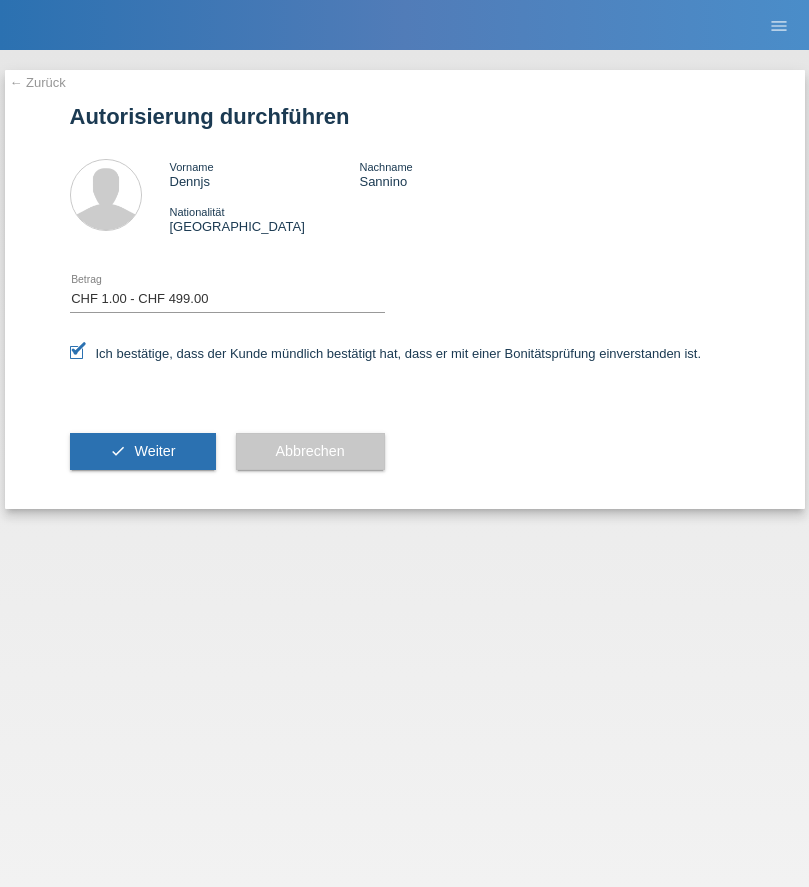 select on "1" 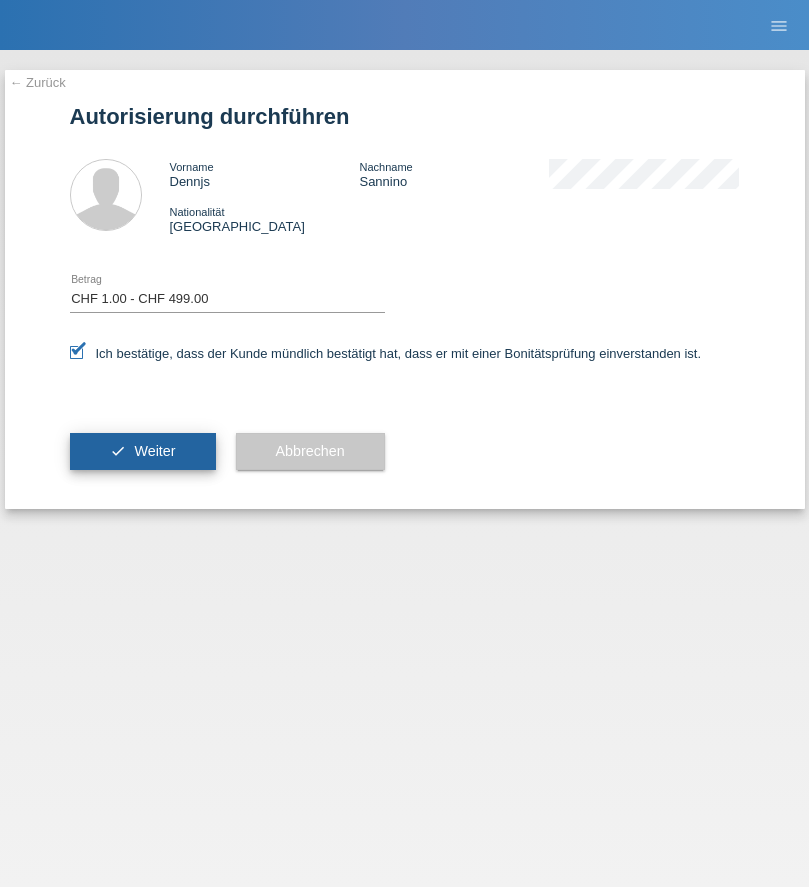 click on "Weiter" at bounding box center (154, 451) 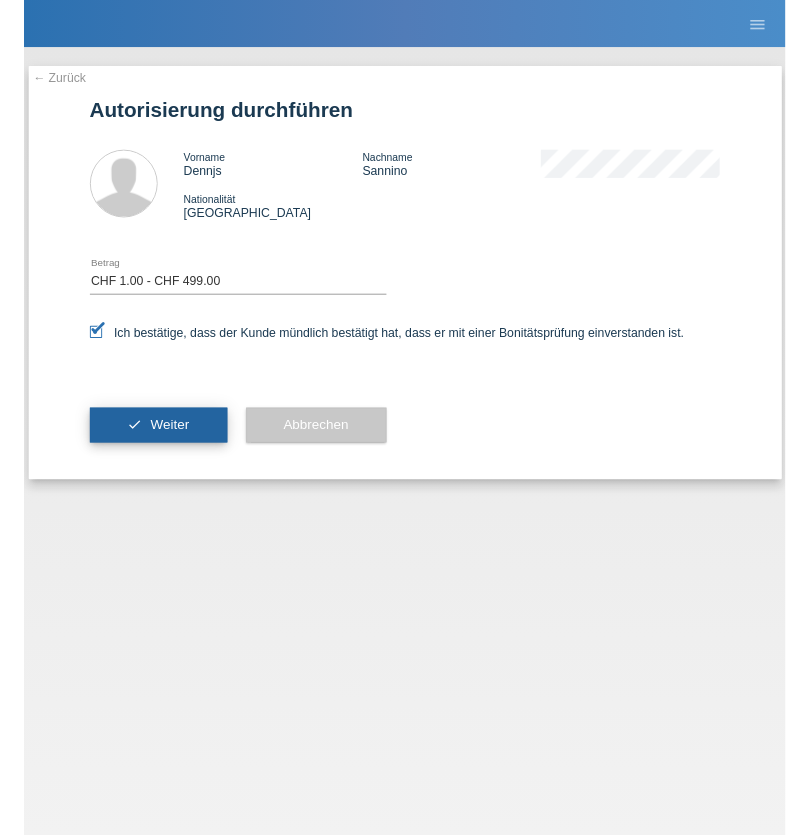 scroll, scrollTop: 0, scrollLeft: 0, axis: both 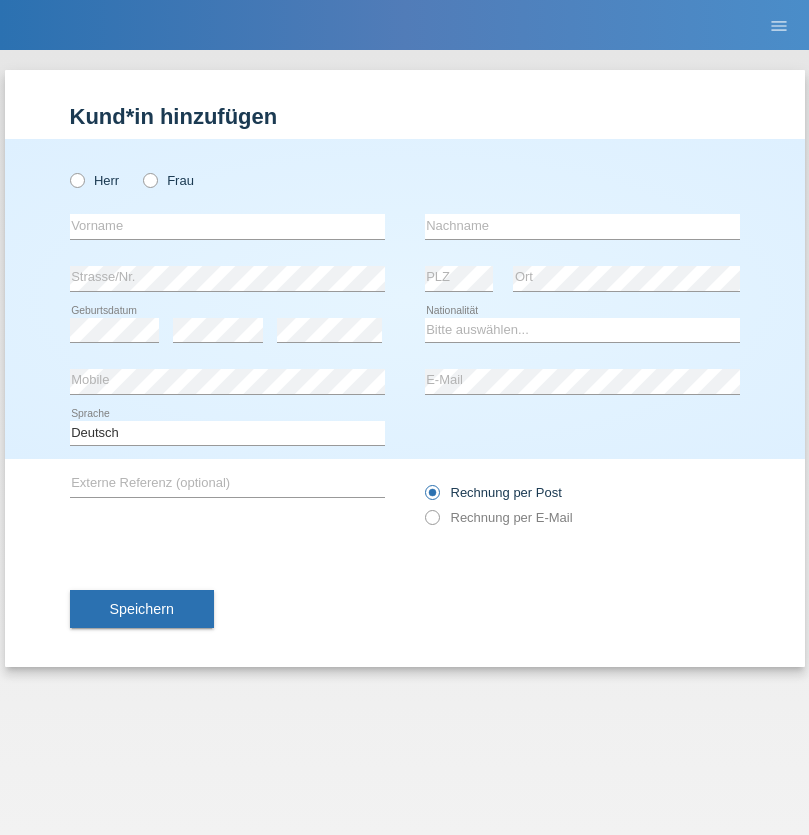 radio on "true" 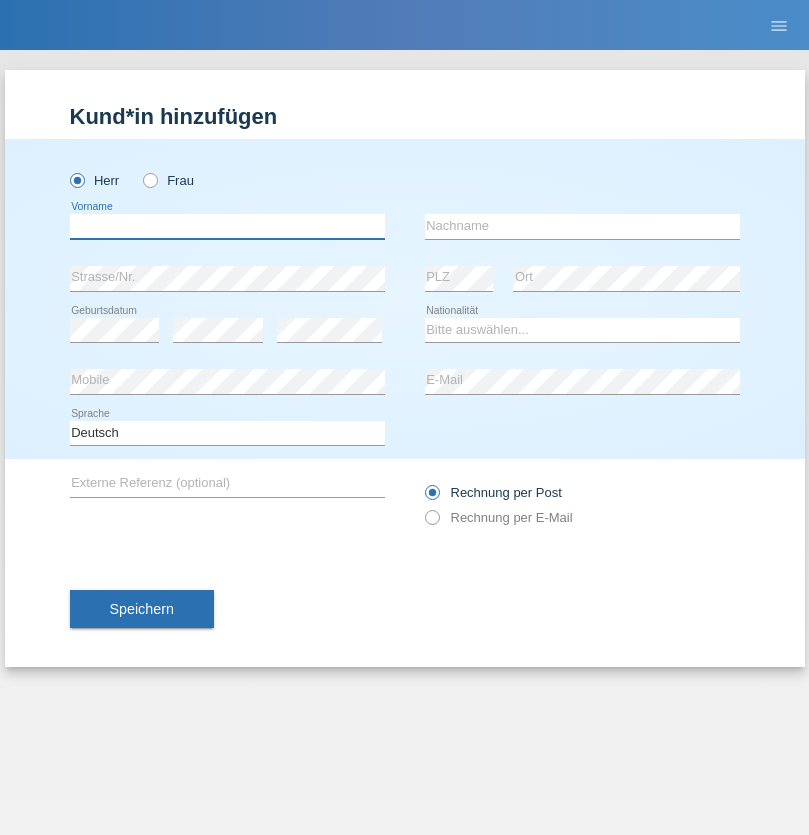 click at bounding box center [227, 226] 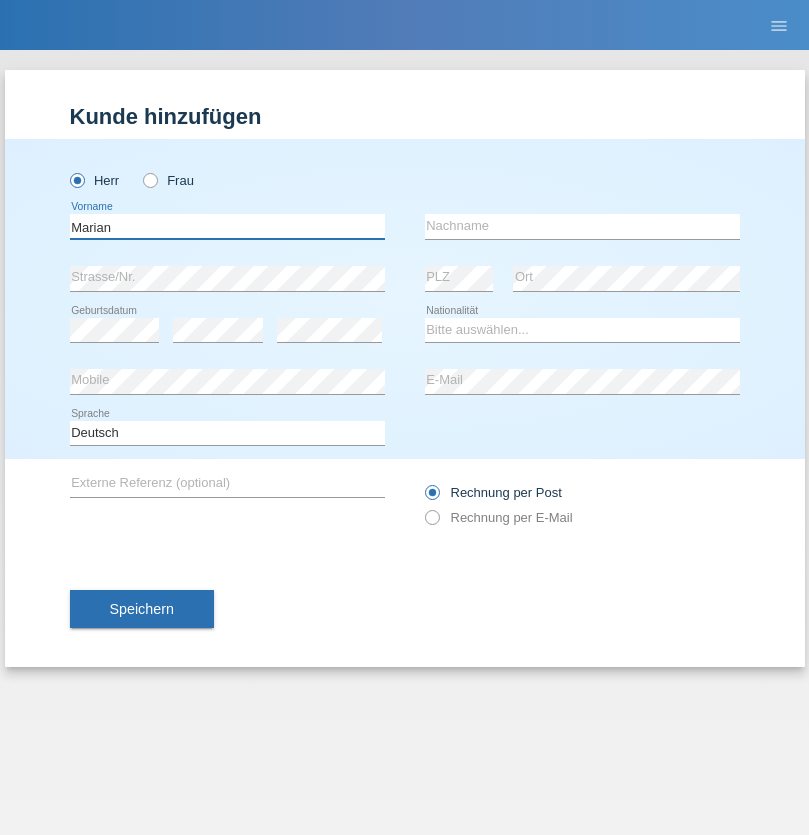 type on "Marian" 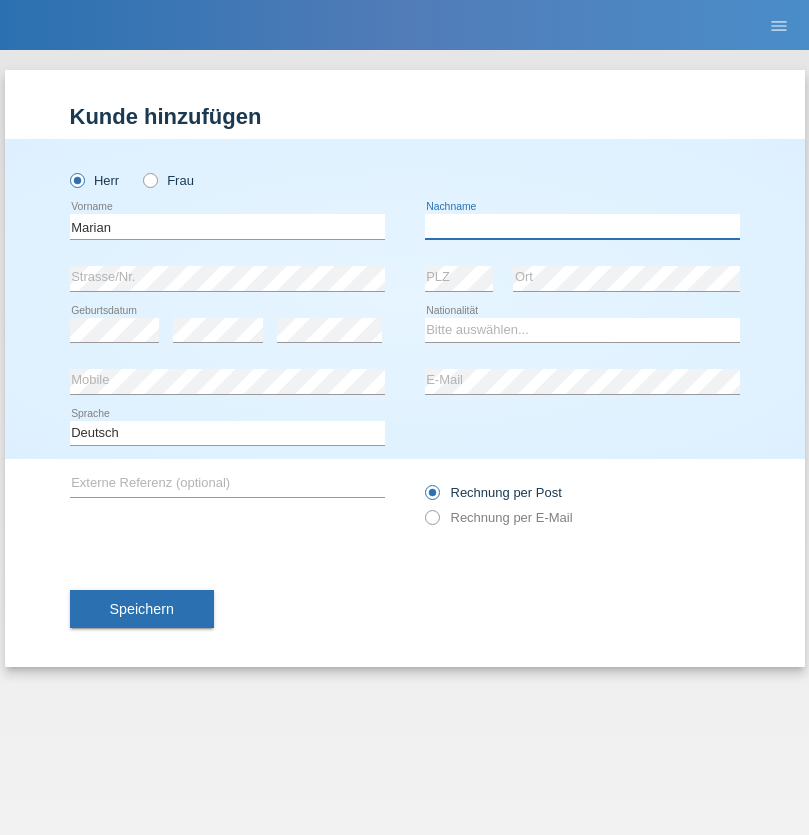 click at bounding box center [582, 226] 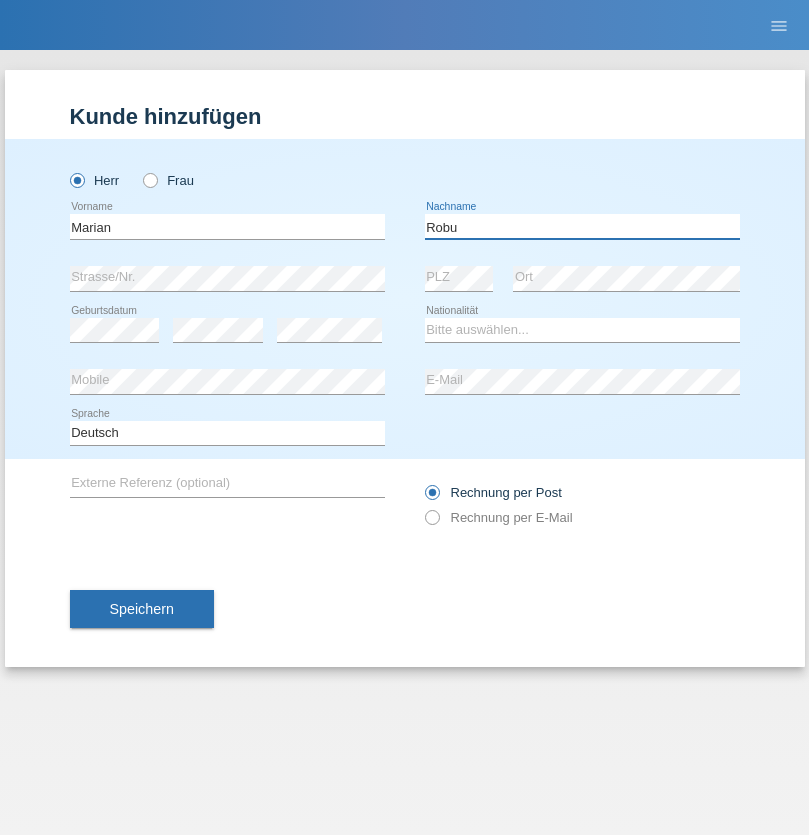 type on "Robu" 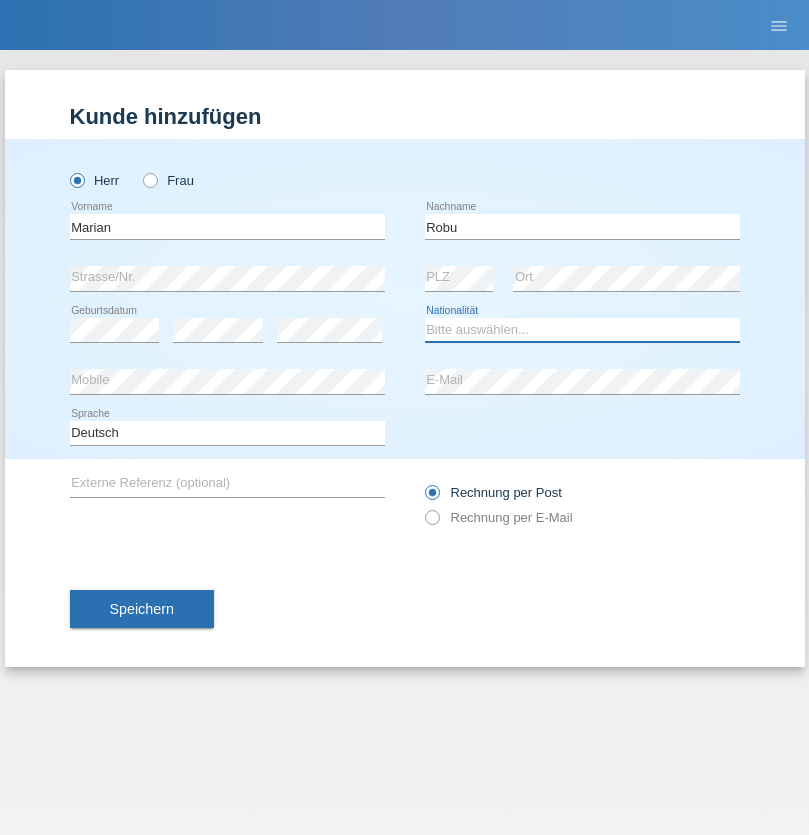 select on "RO" 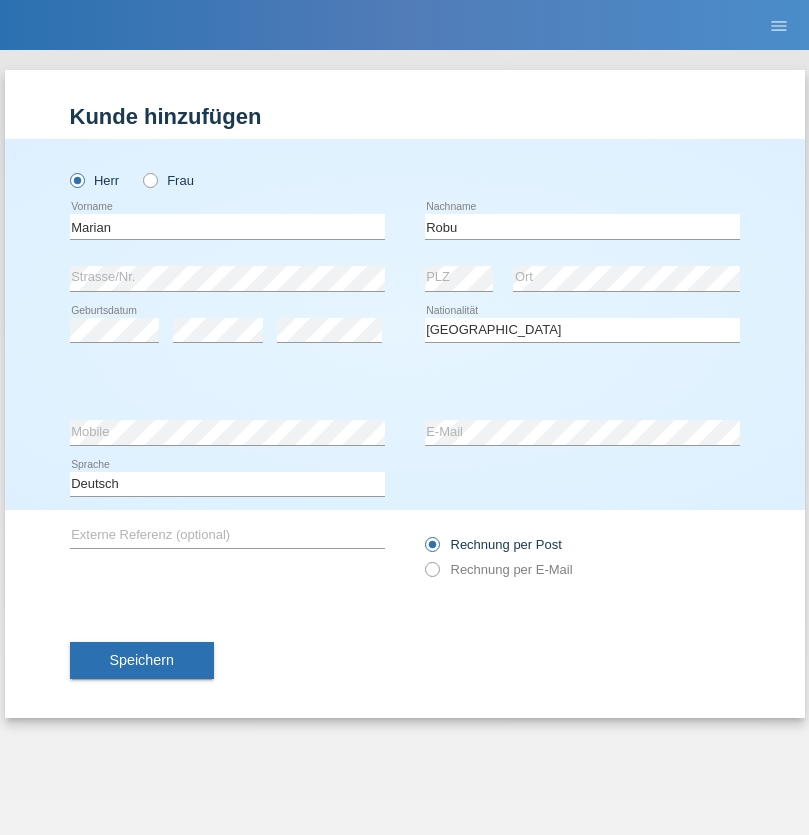 select on "C" 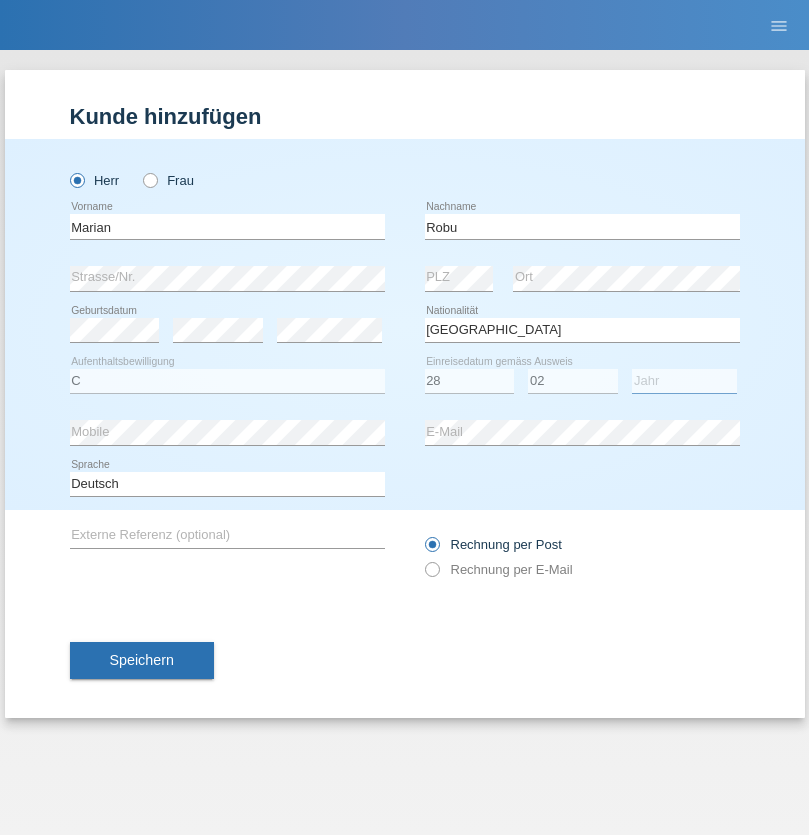 select on "2021" 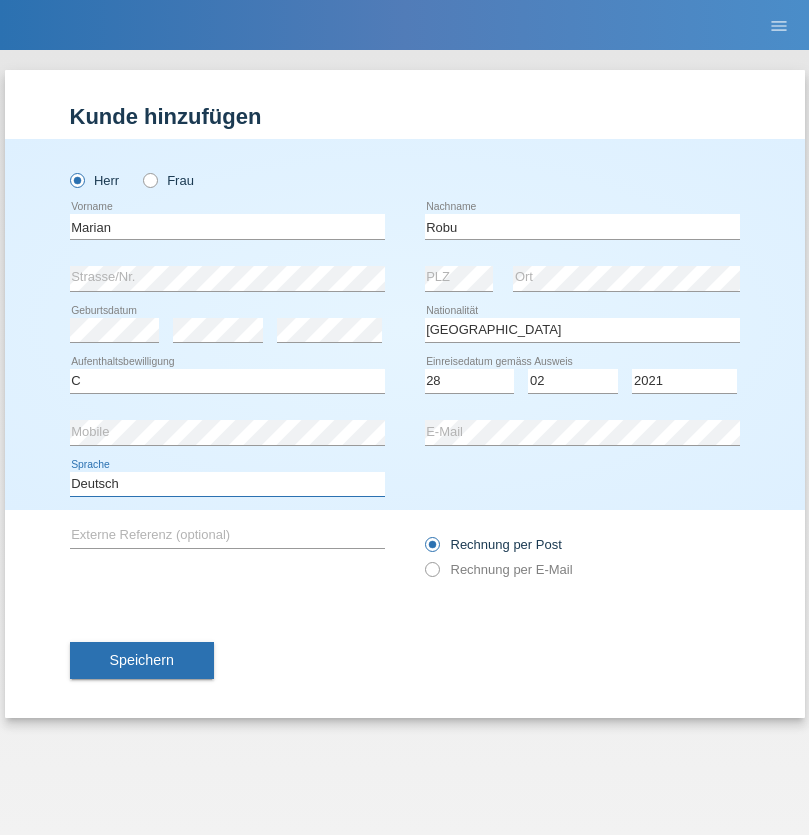 select on "en" 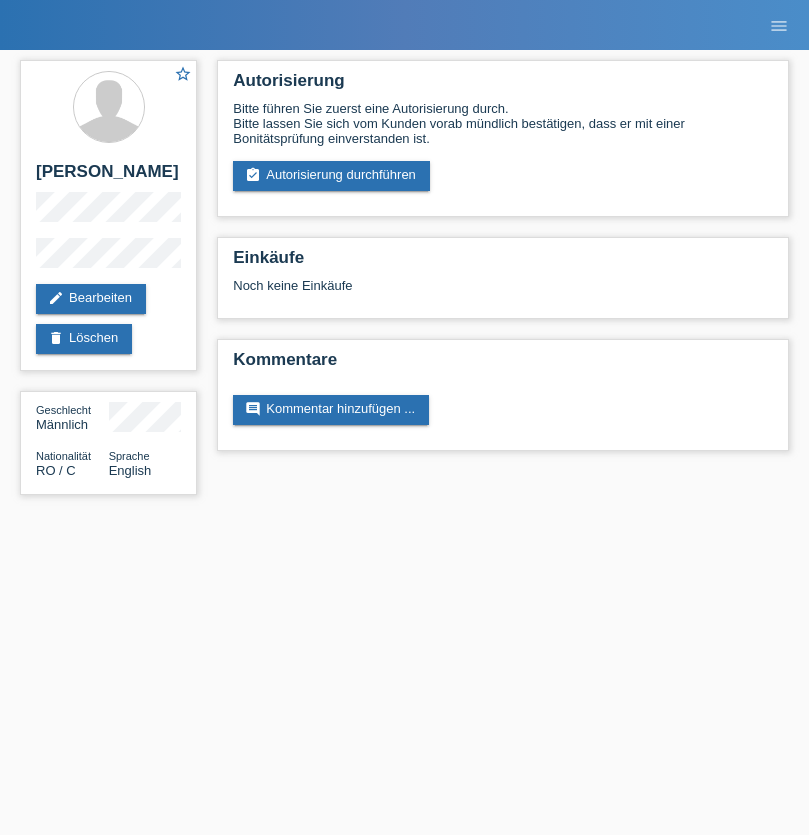 scroll, scrollTop: 0, scrollLeft: 0, axis: both 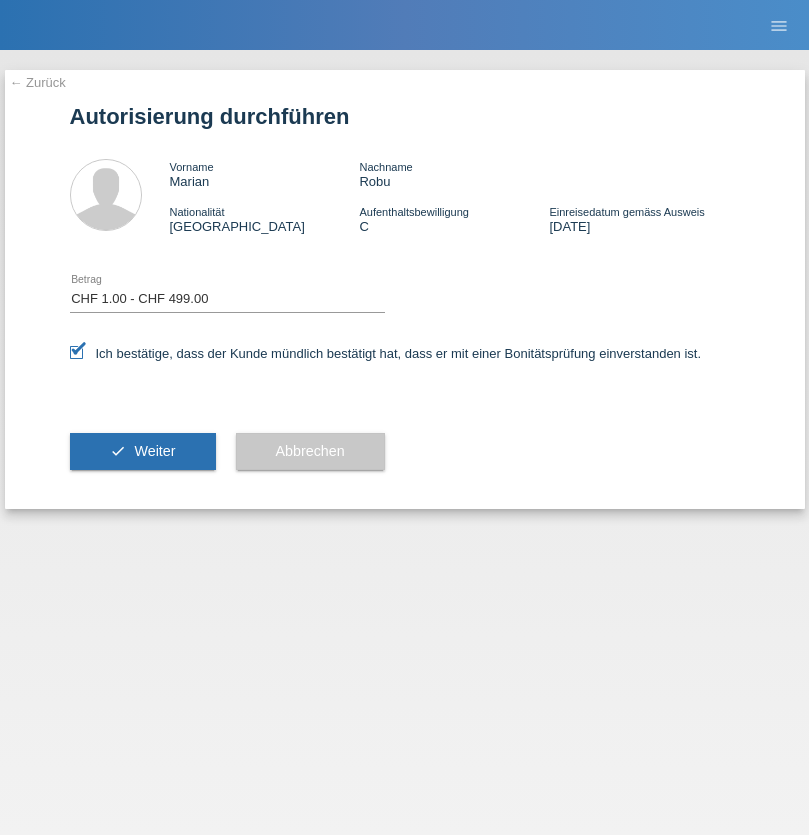 select on "1" 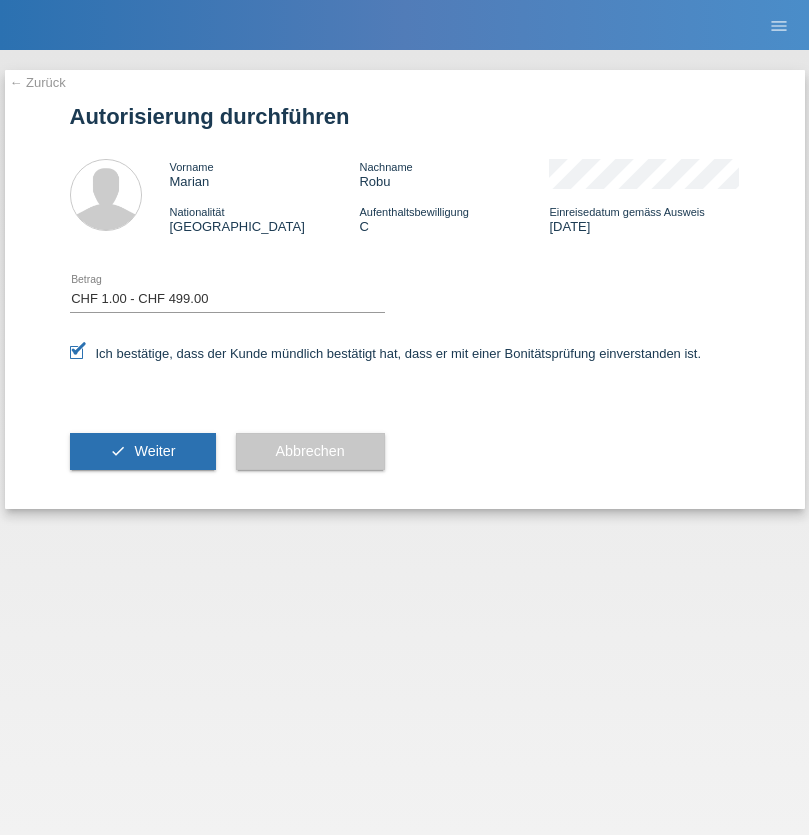 scroll, scrollTop: 0, scrollLeft: 0, axis: both 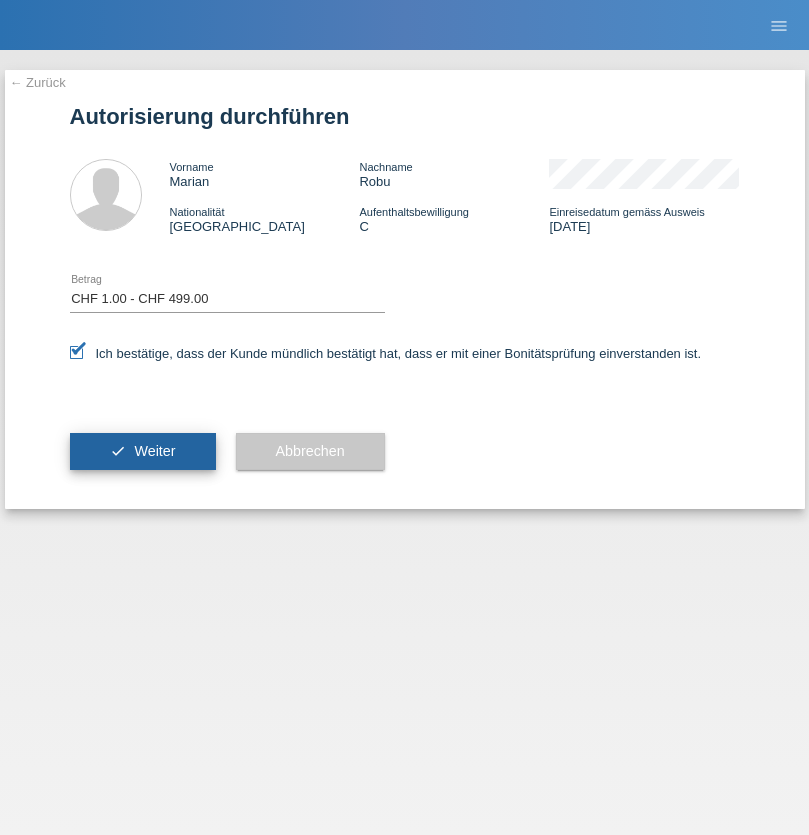 click on "Weiter" at bounding box center (154, 451) 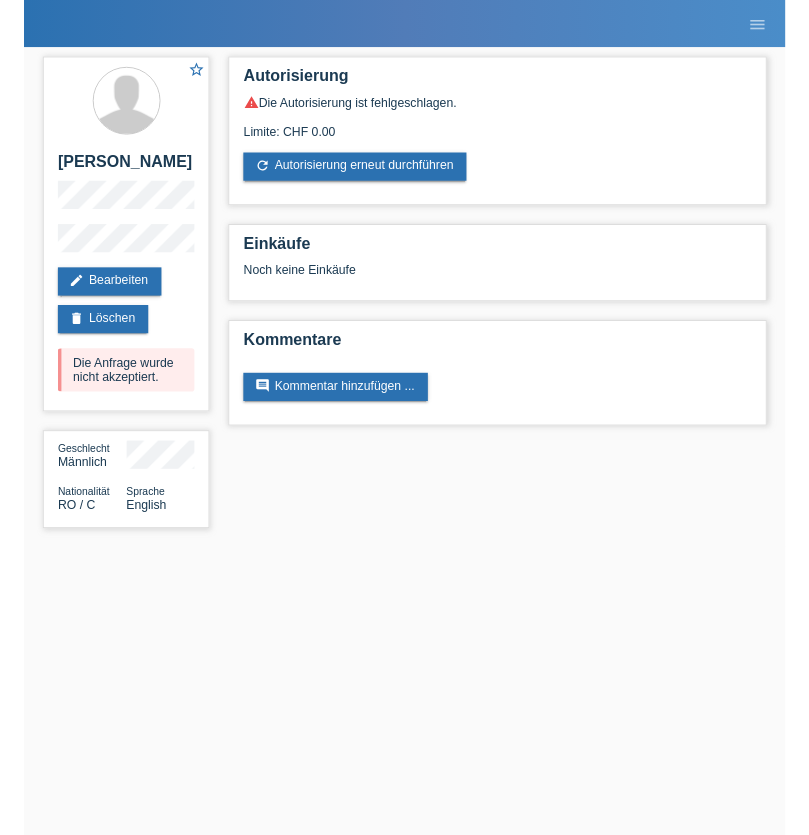 scroll, scrollTop: 0, scrollLeft: 0, axis: both 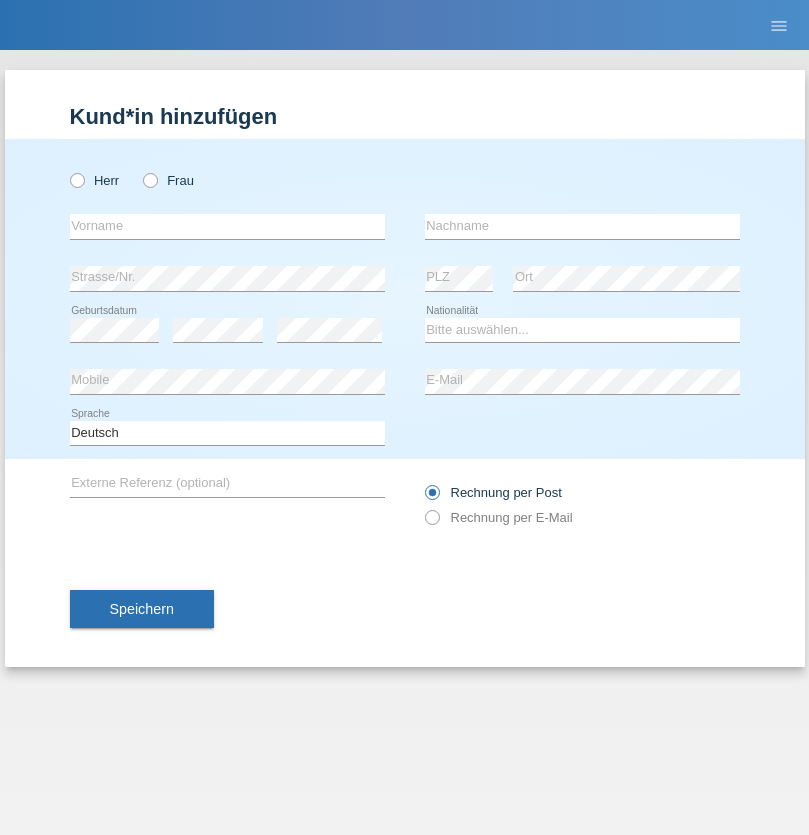 radio on "true" 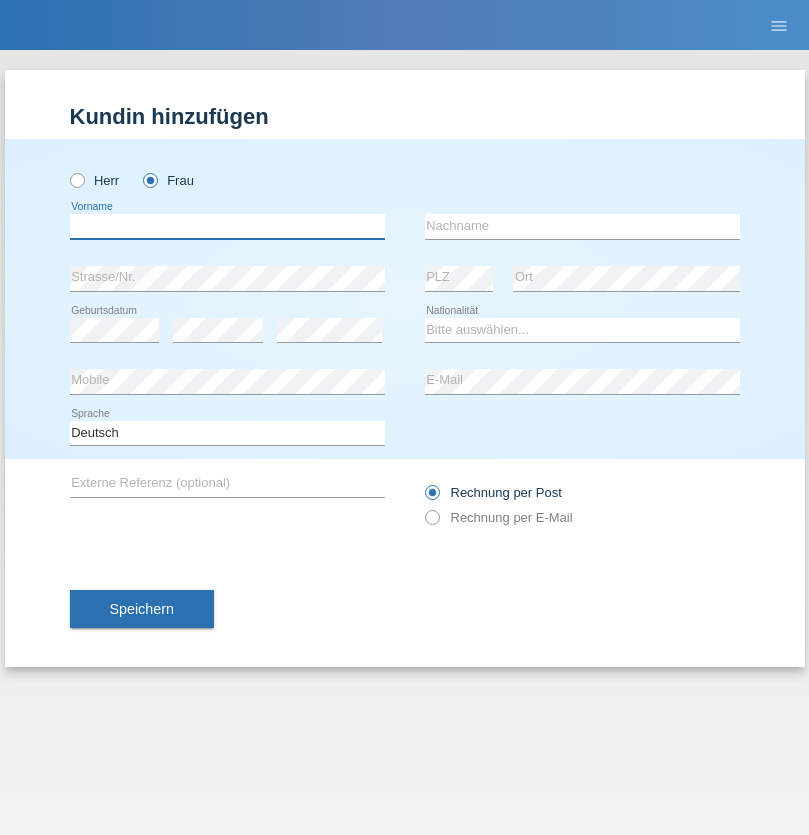 click at bounding box center [227, 226] 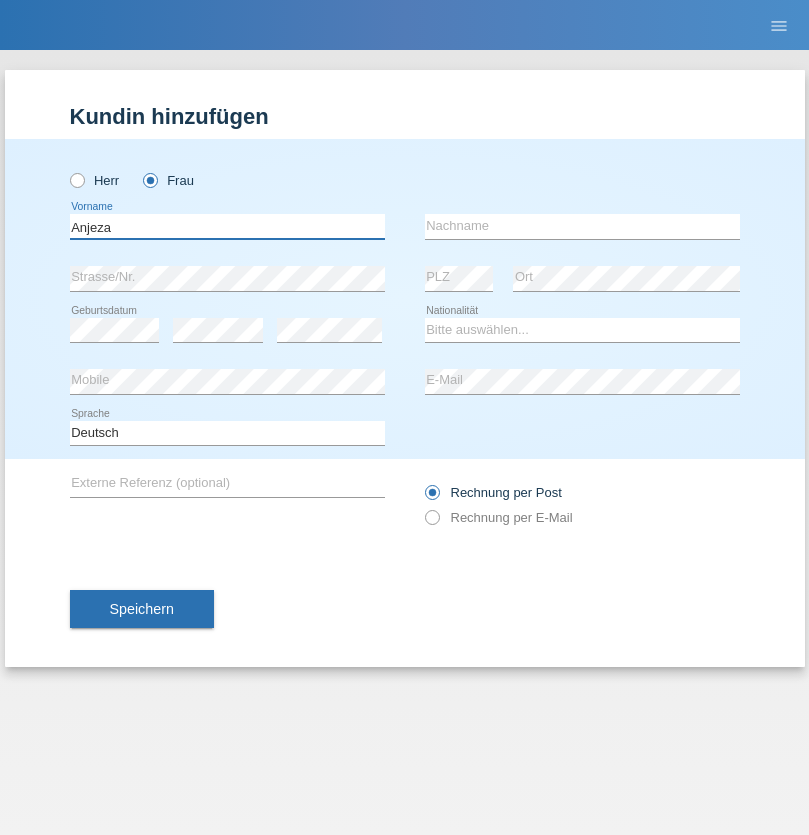 type on "Anjeza" 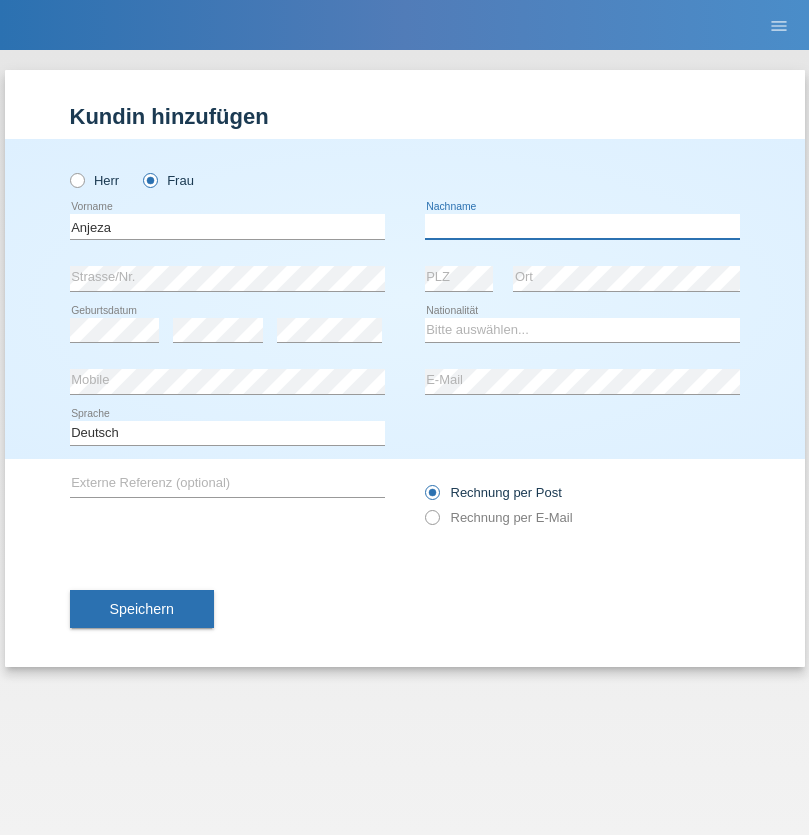 click at bounding box center (582, 226) 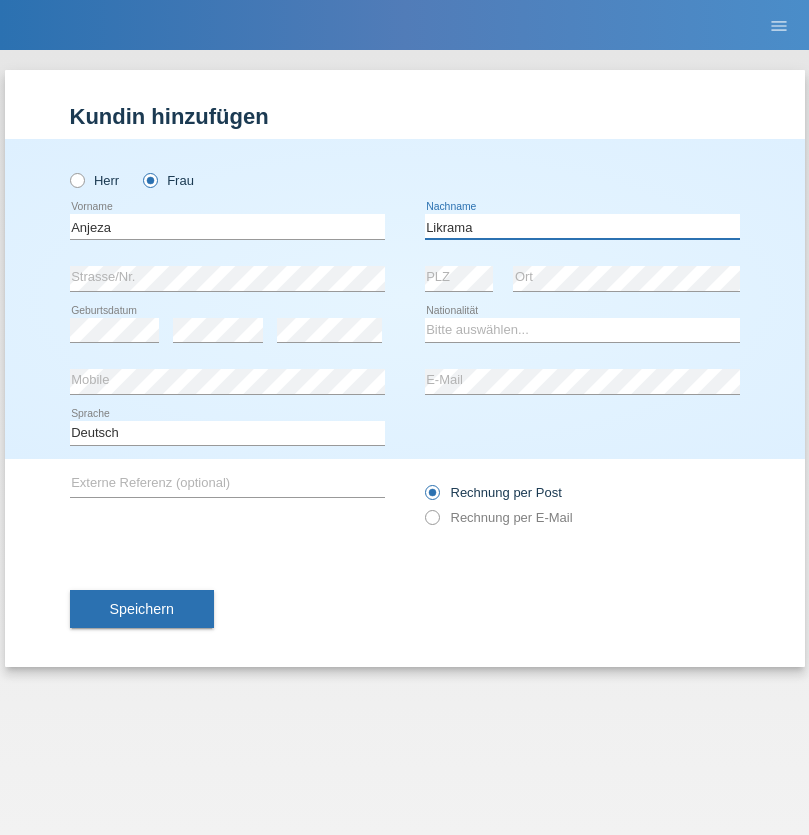 type on "Likrama" 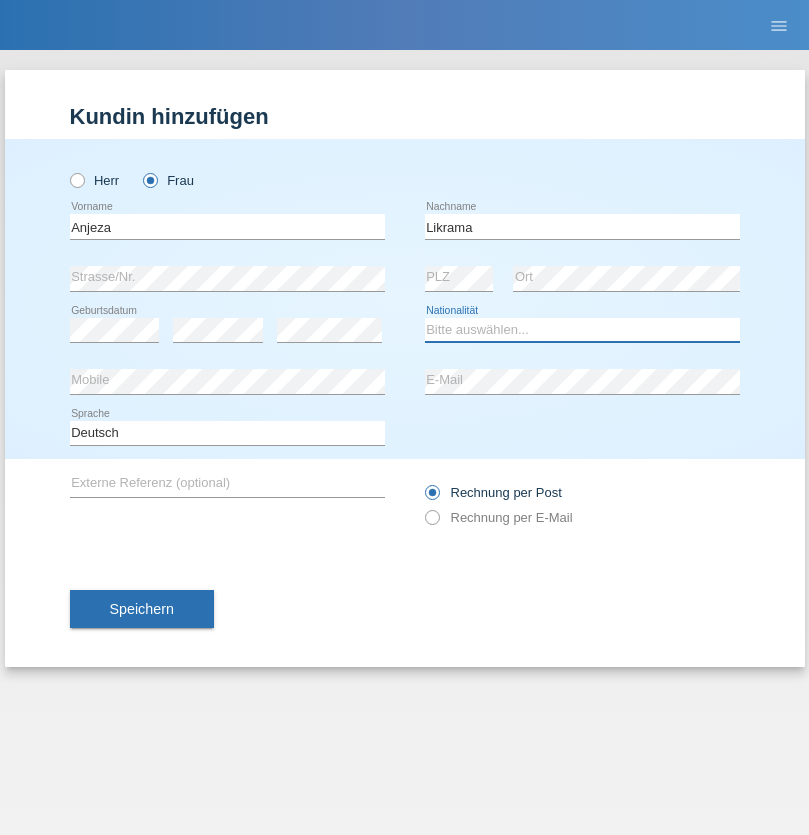 select on "AL" 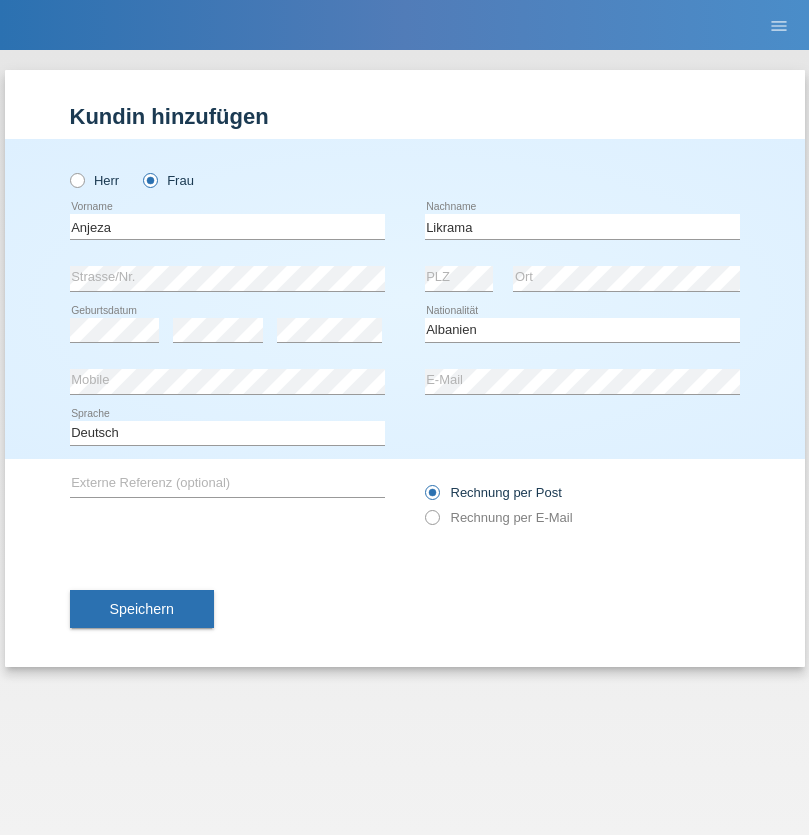 select on "C" 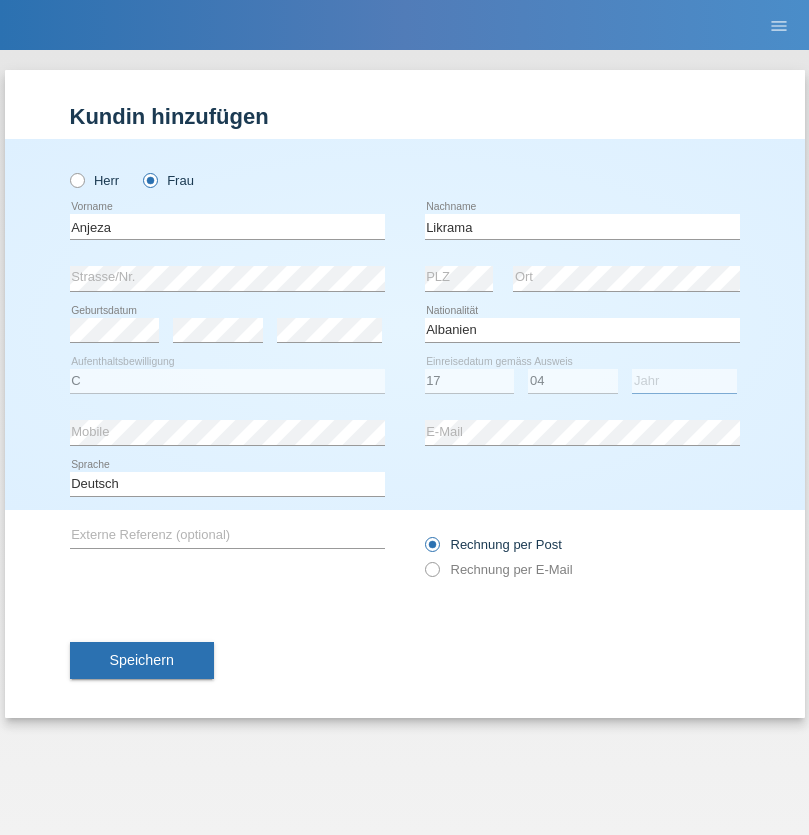 select on "2017" 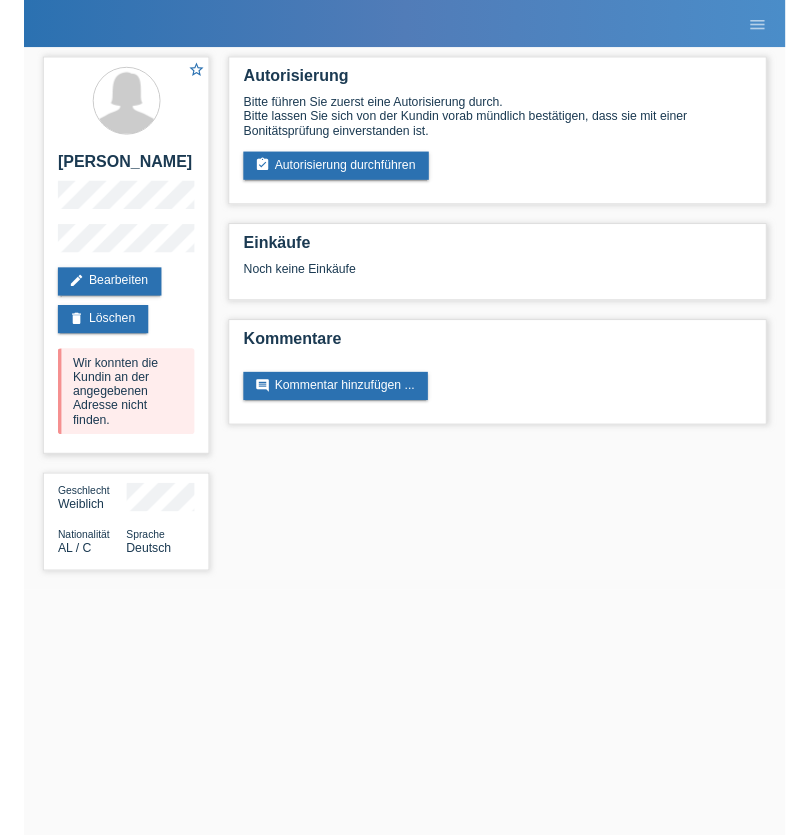 scroll, scrollTop: 0, scrollLeft: 0, axis: both 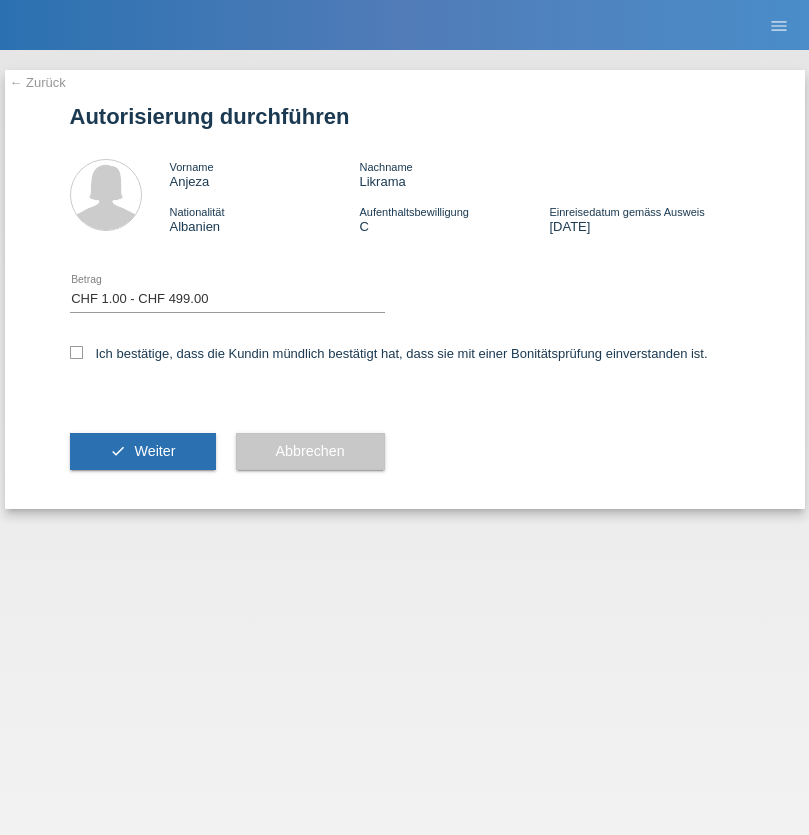select on "1" 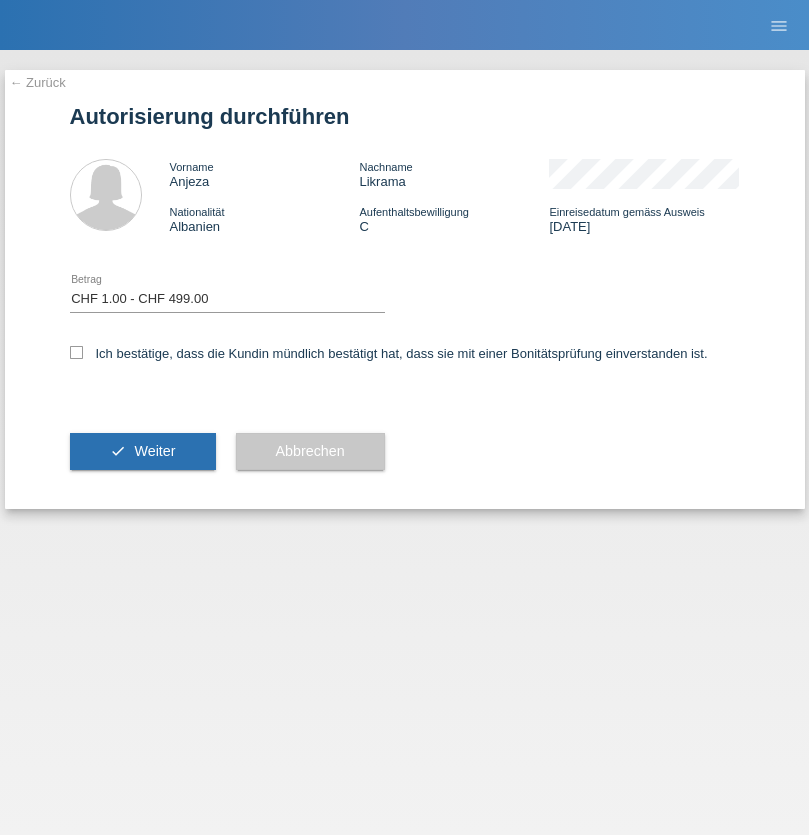checkbox on "true" 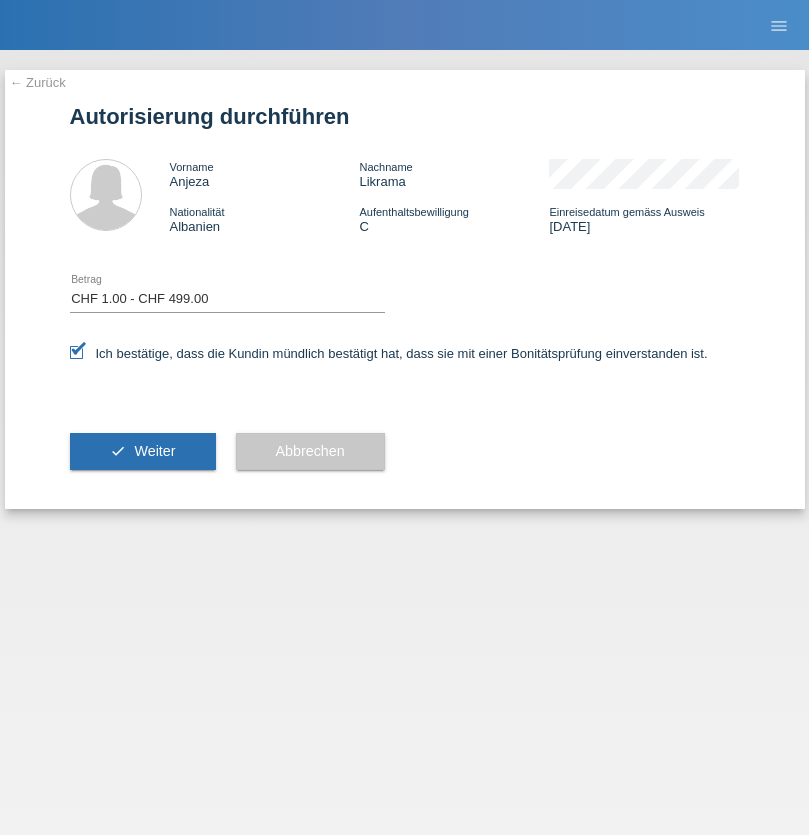 scroll, scrollTop: 0, scrollLeft: 0, axis: both 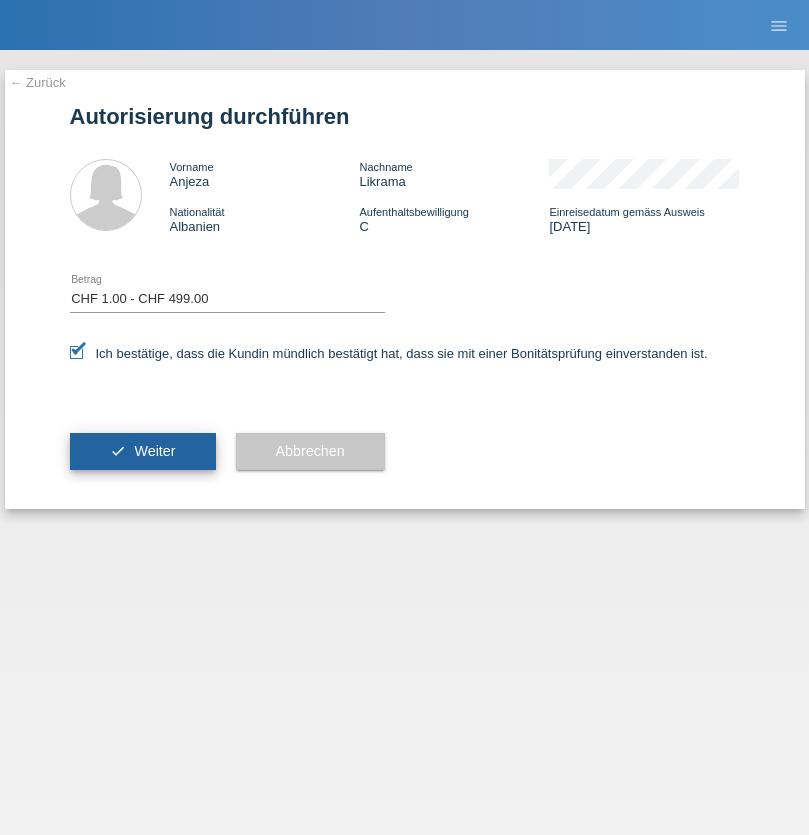 click on "Weiter" at bounding box center (154, 451) 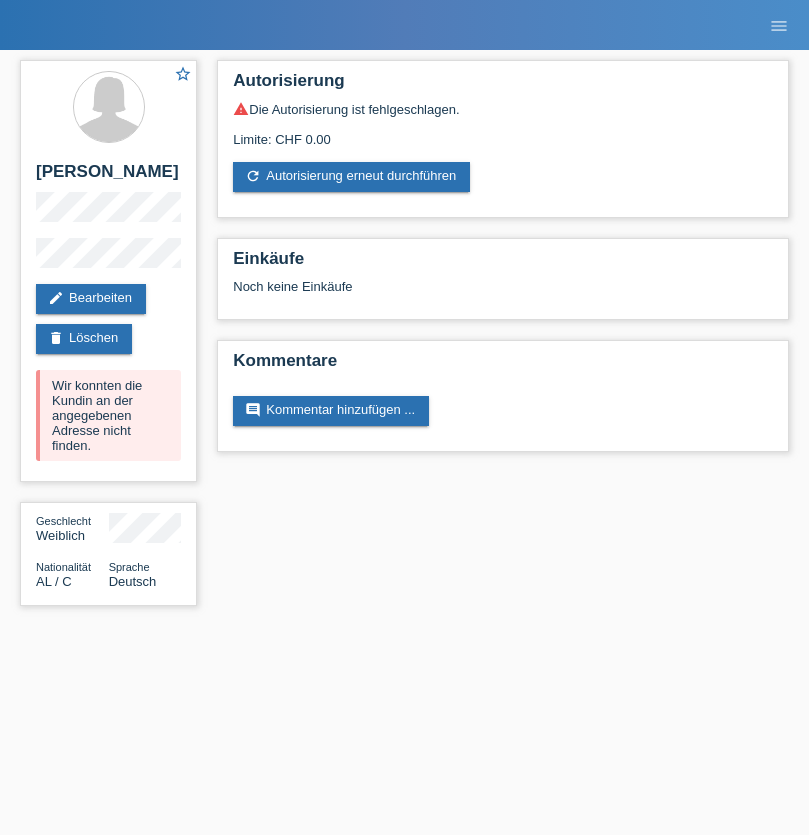 scroll, scrollTop: 0, scrollLeft: 0, axis: both 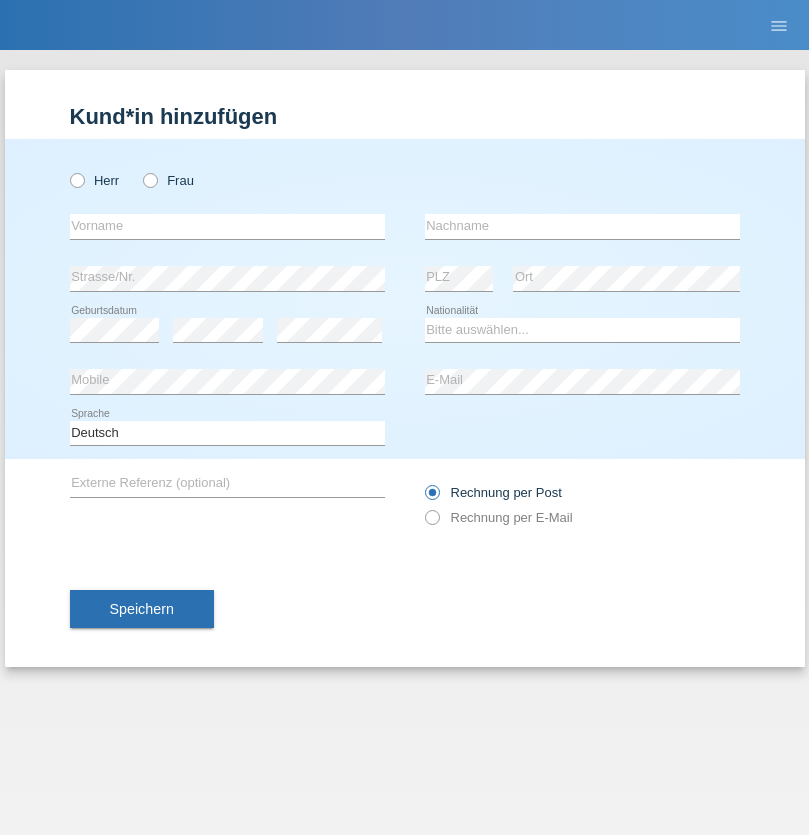 radio on "true" 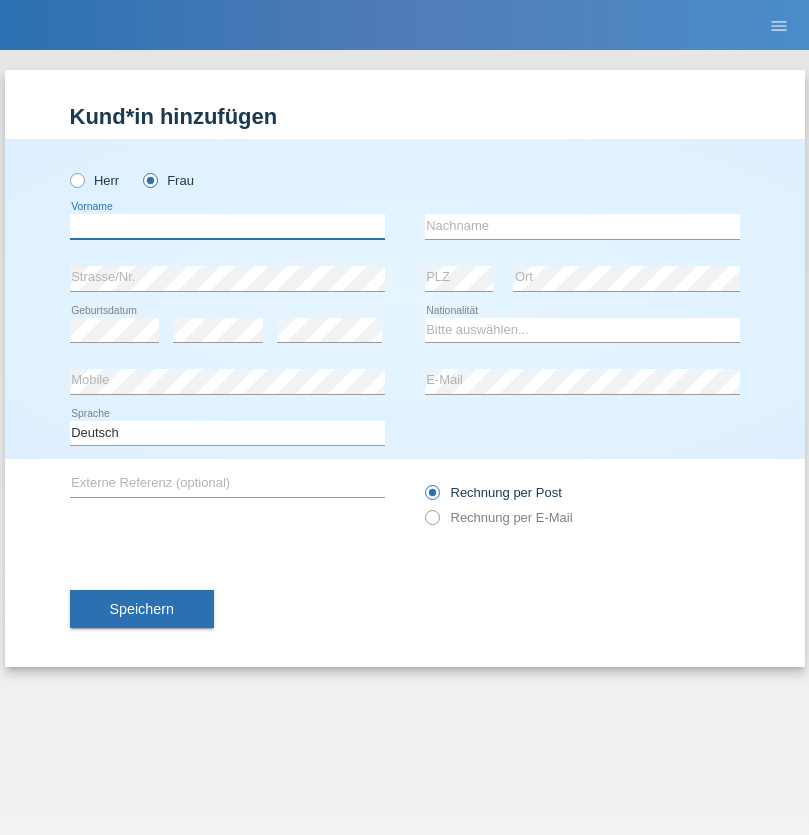 click at bounding box center (227, 226) 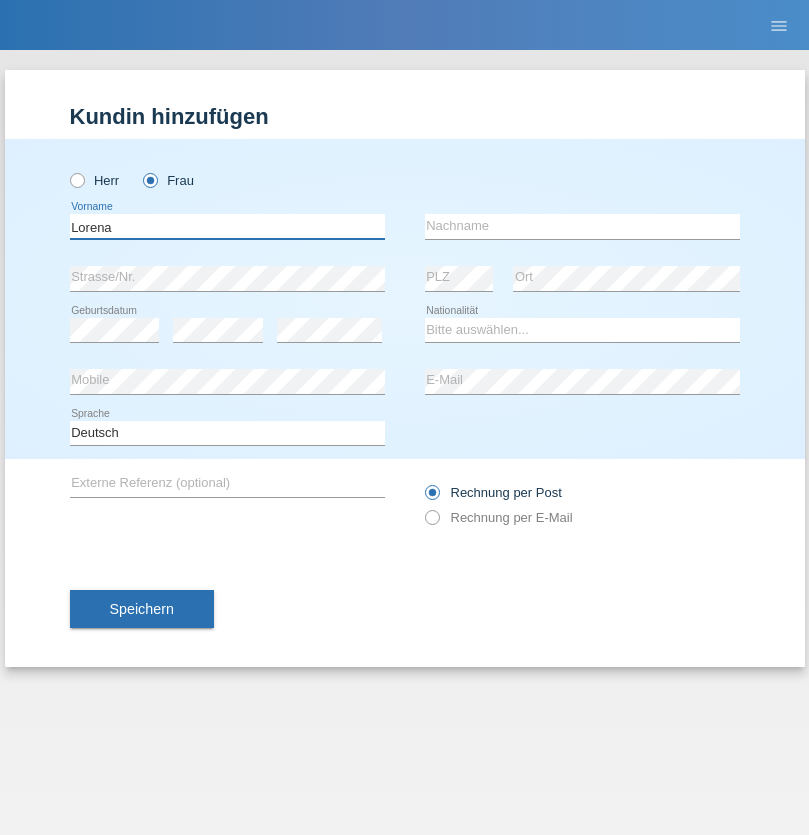 type on "Lorena" 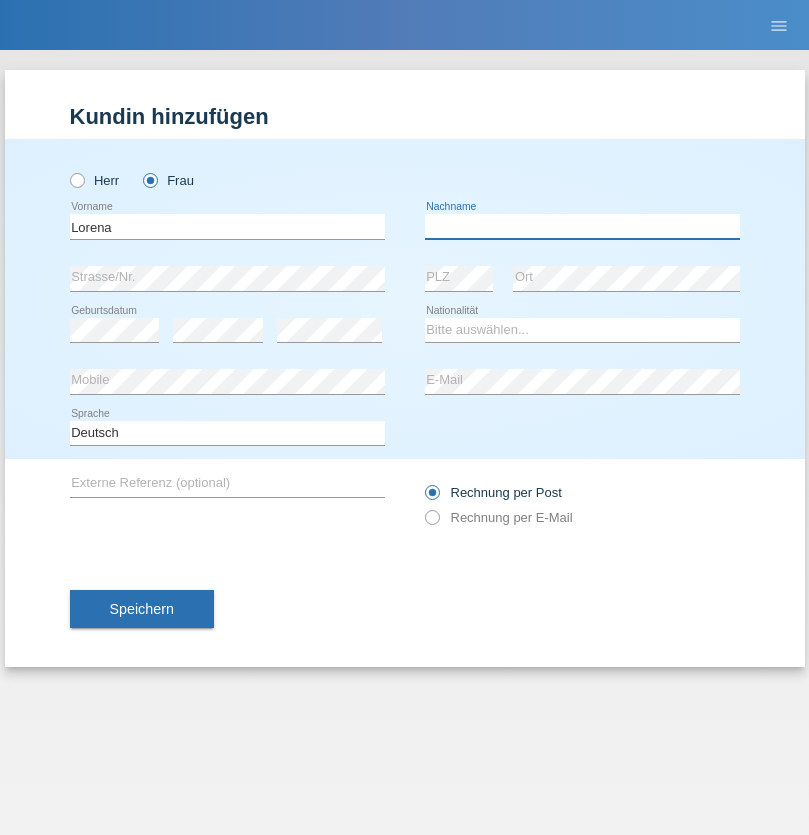 click at bounding box center [582, 226] 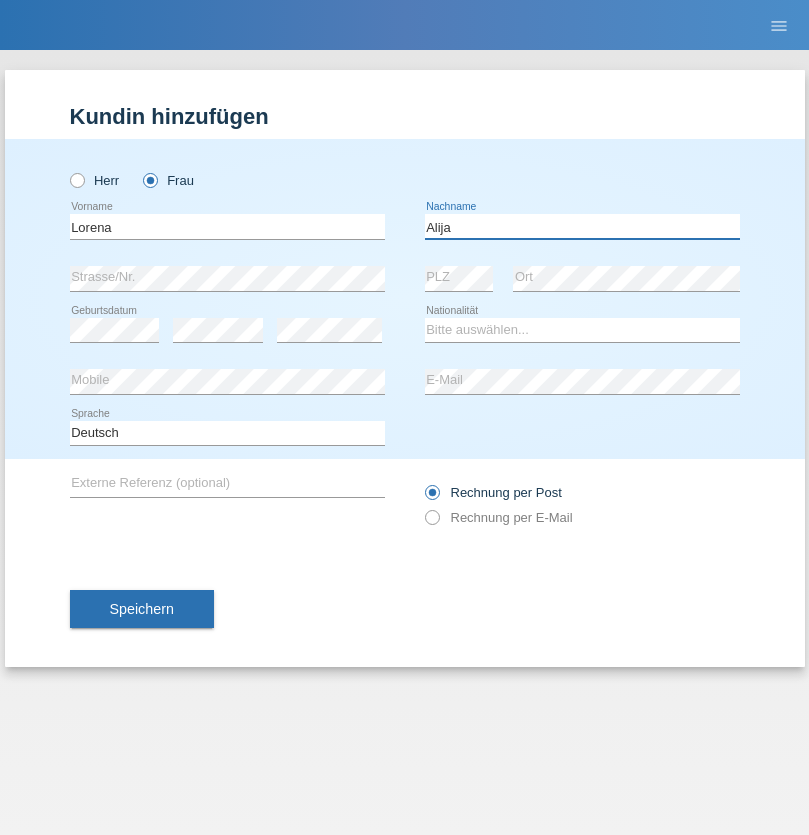 type on "Alija" 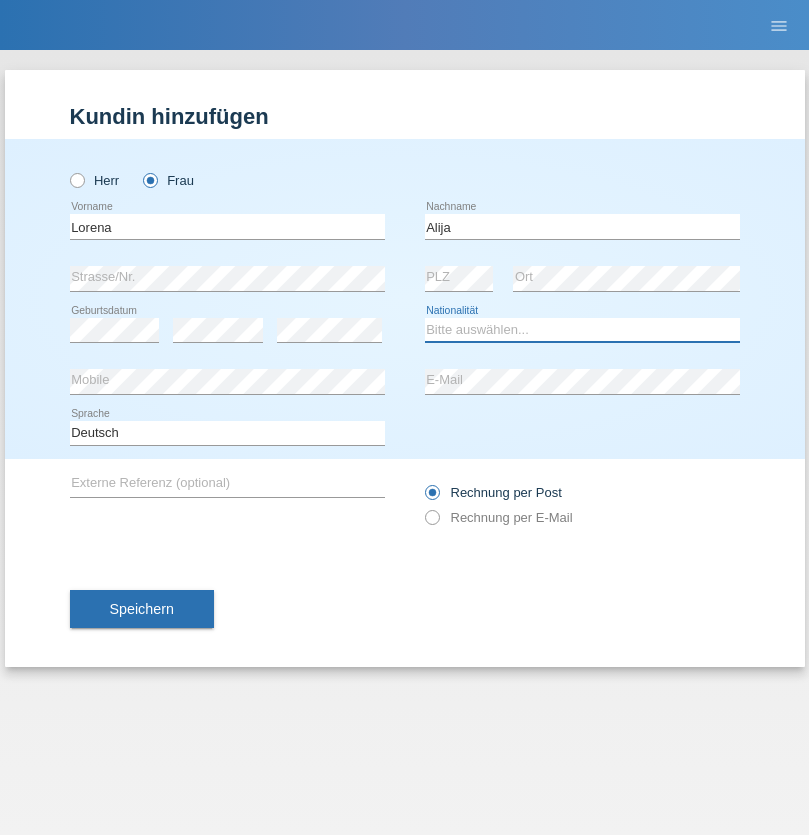 select on "TR" 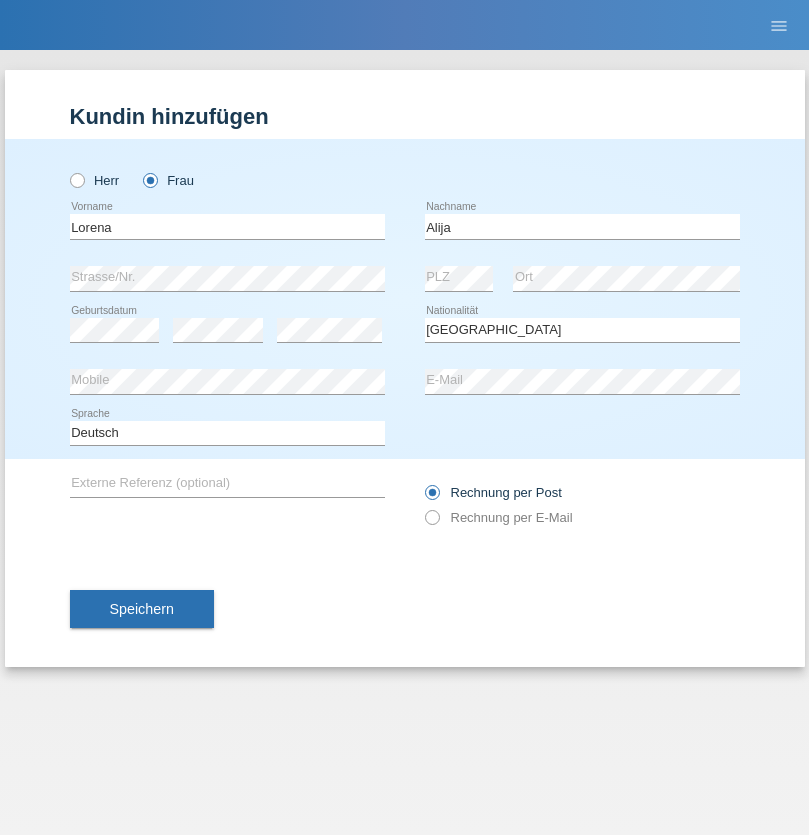 select on "C" 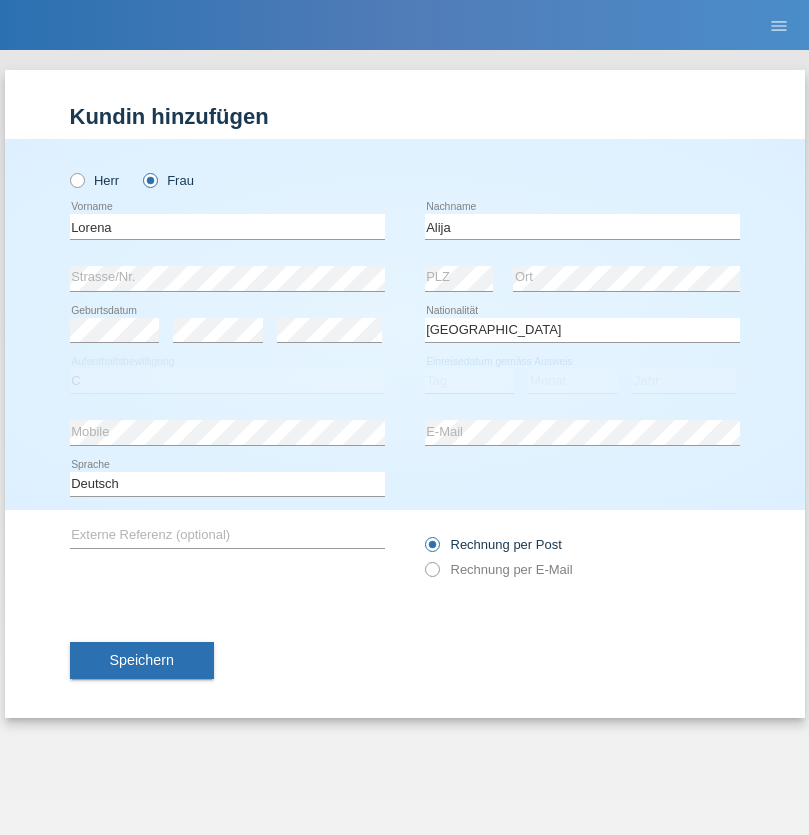 select on "12" 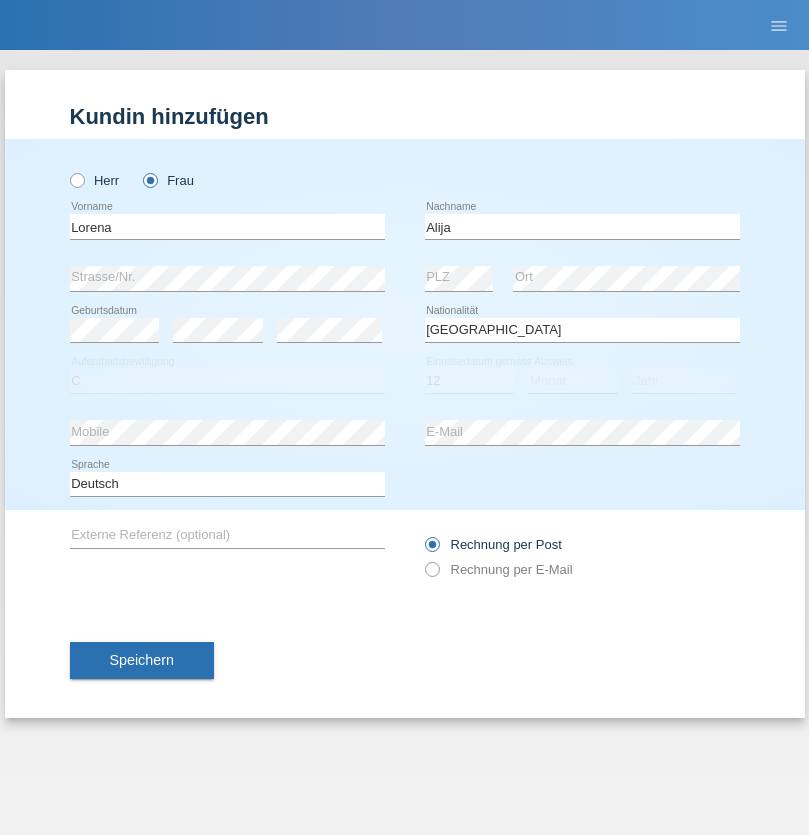 select on "04" 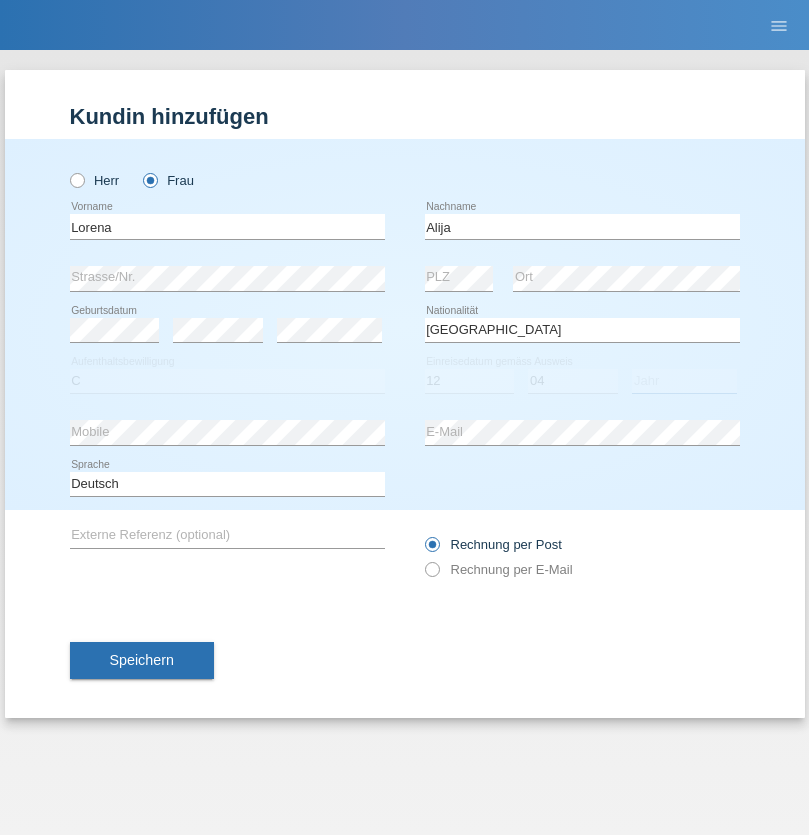 select on "2021" 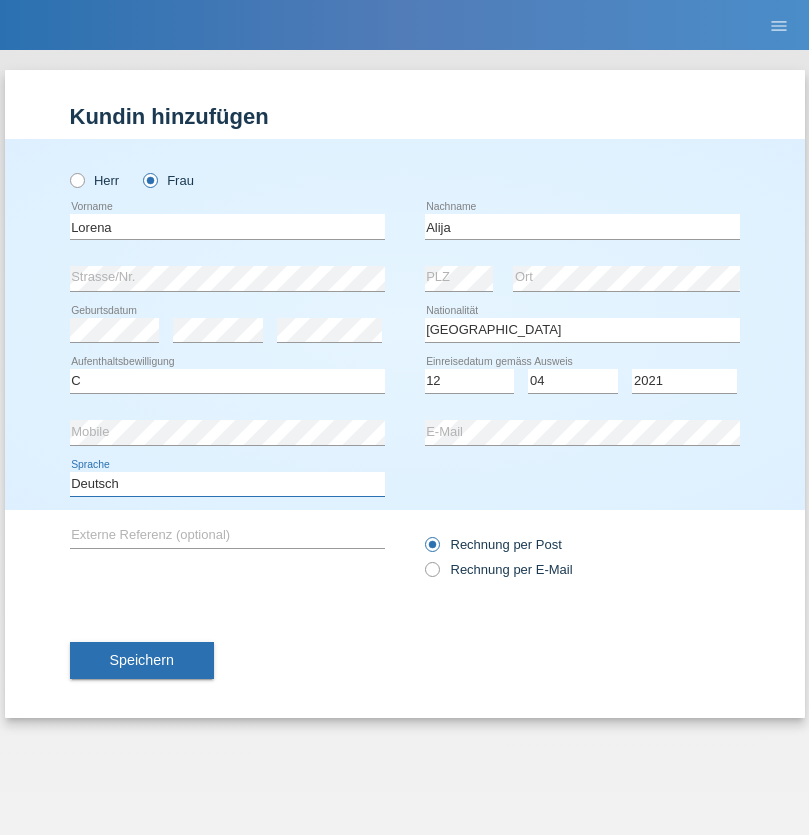 select on "en" 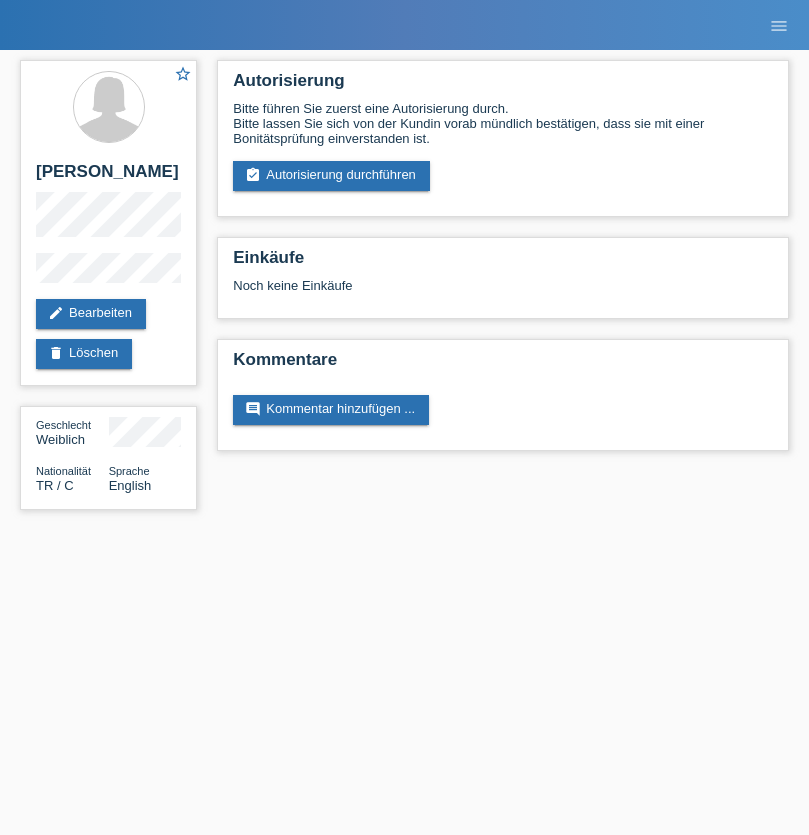 scroll, scrollTop: 0, scrollLeft: 0, axis: both 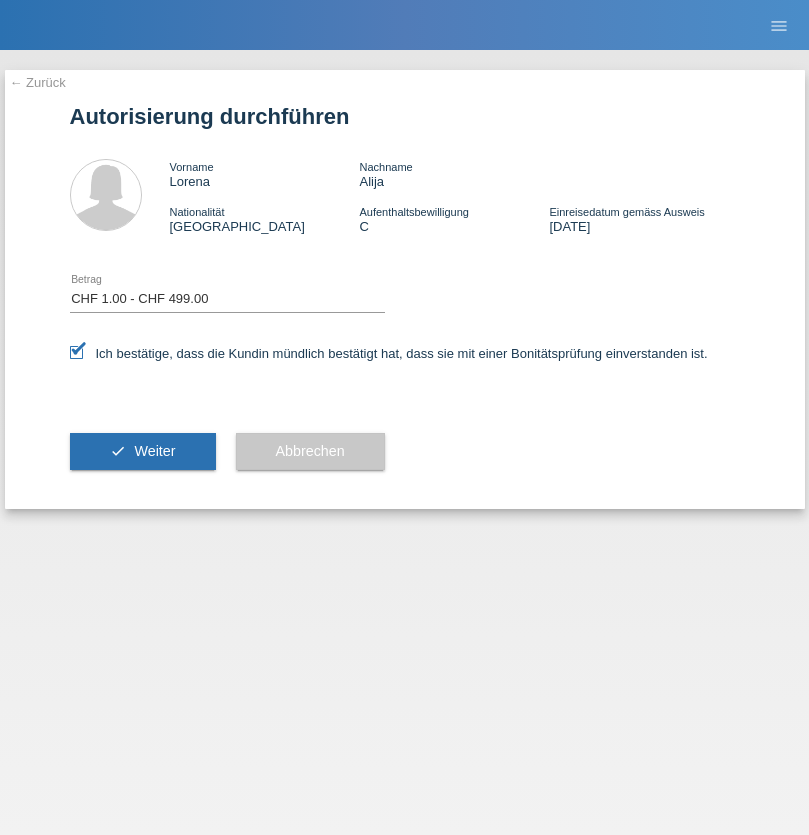select on "1" 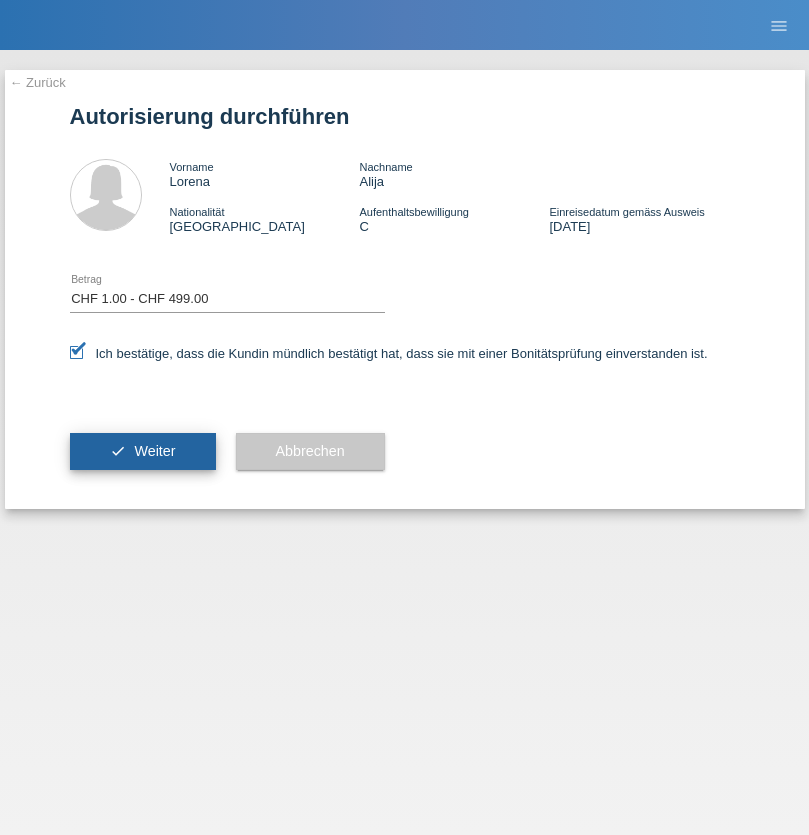 click on "Weiter" at bounding box center [154, 451] 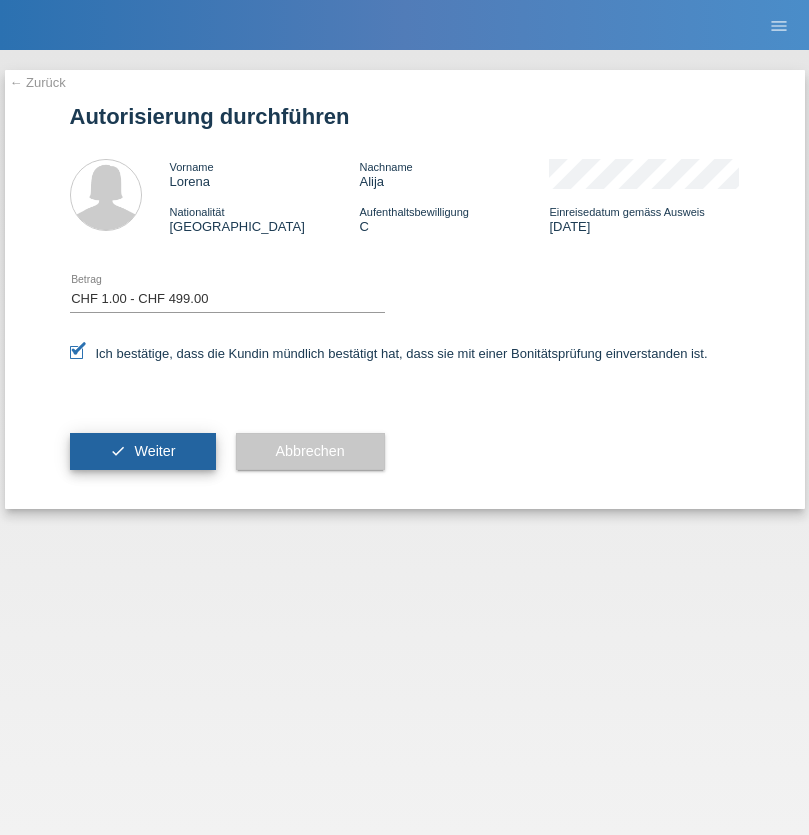 scroll, scrollTop: 0, scrollLeft: 0, axis: both 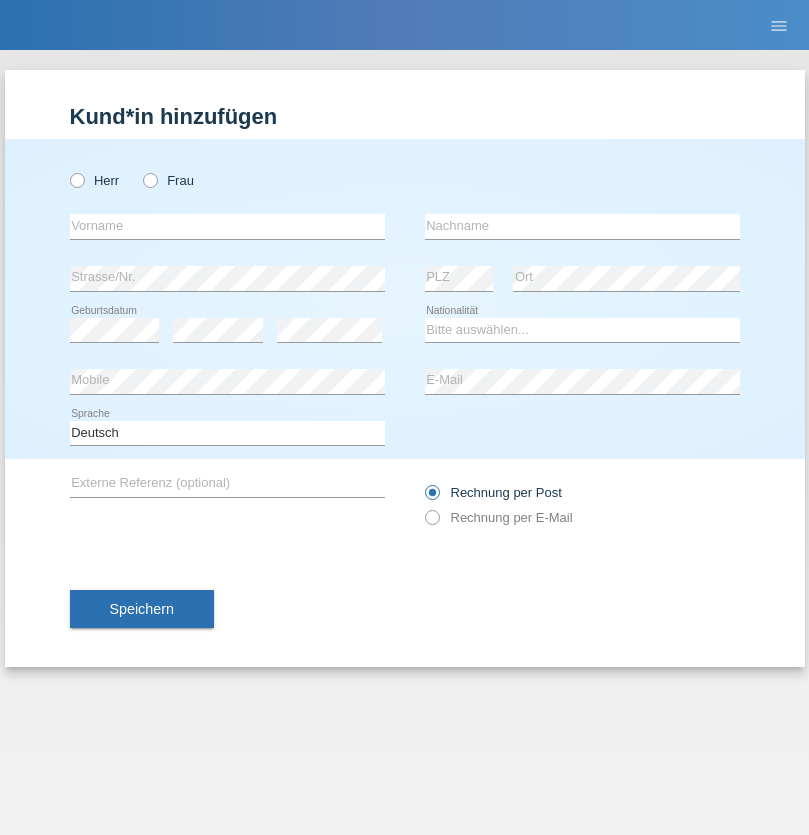 radio on "true" 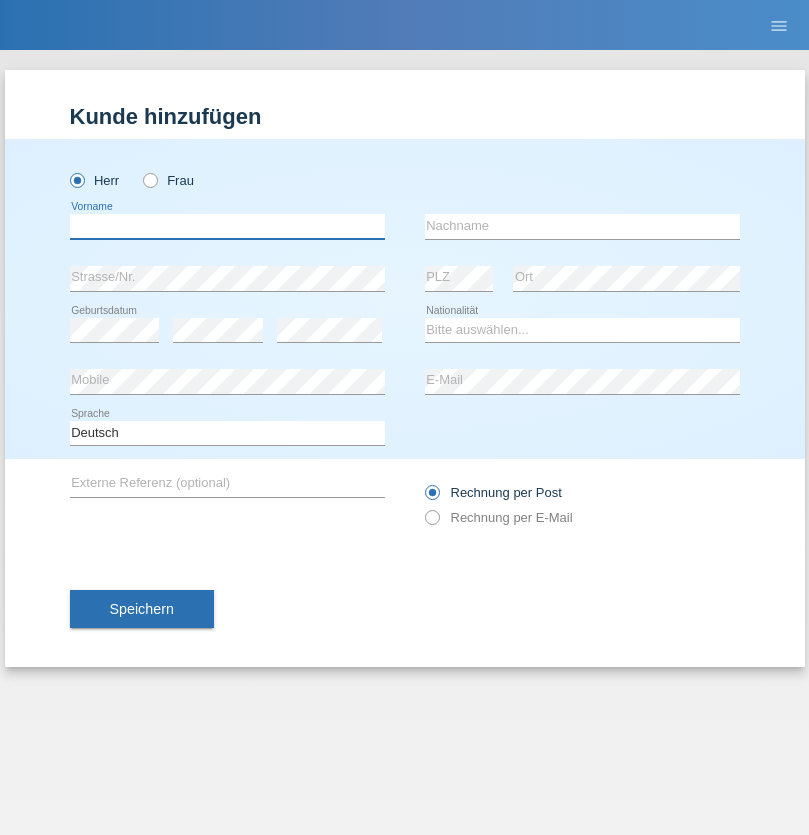 click at bounding box center (227, 226) 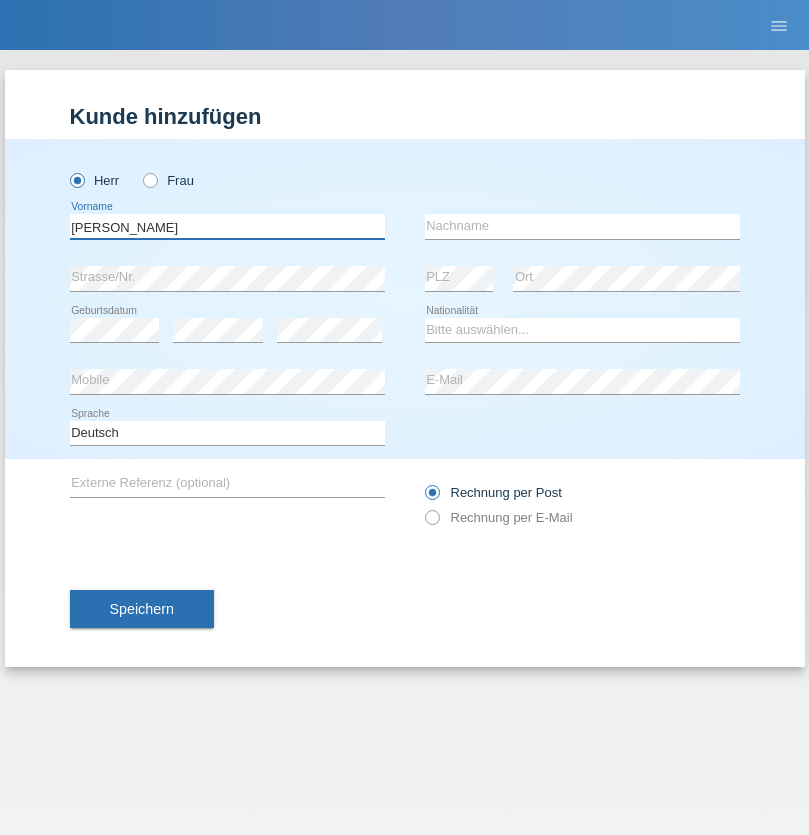 type on "Osman" 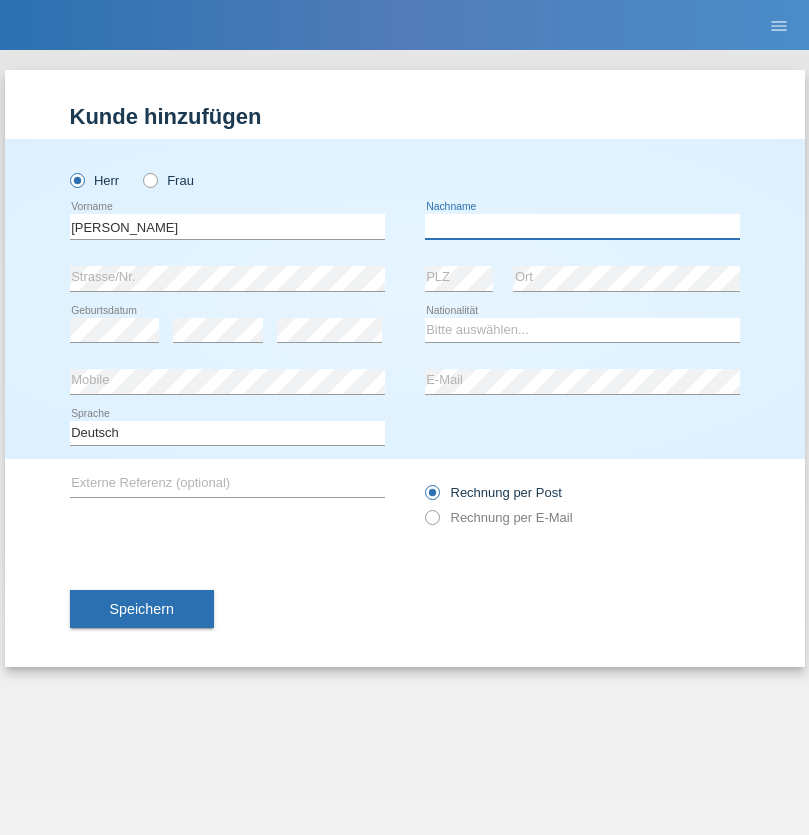 click at bounding box center (582, 226) 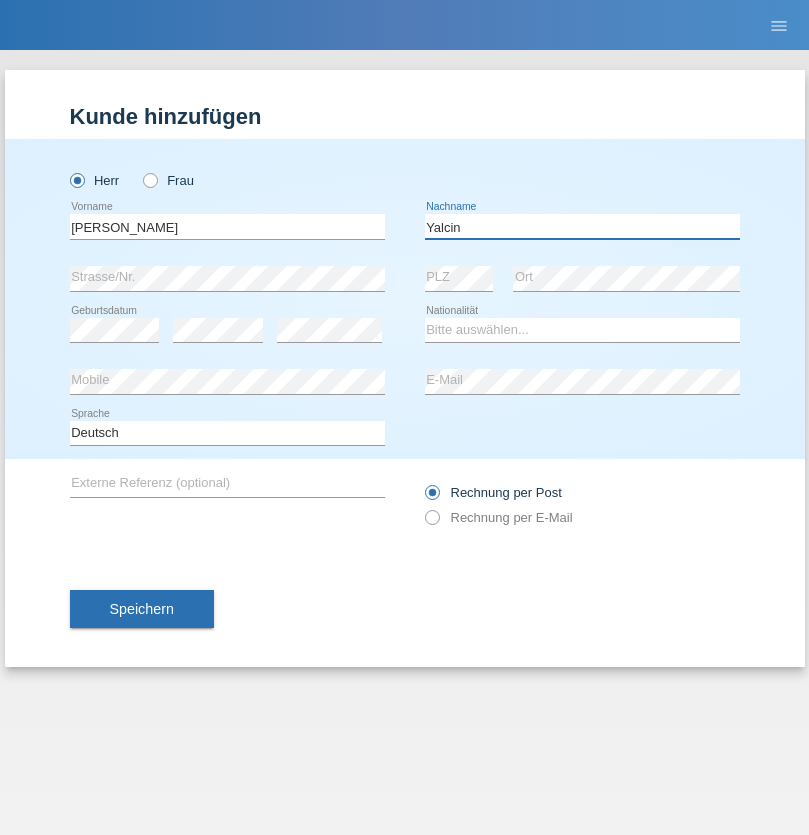 type on "Yalcin" 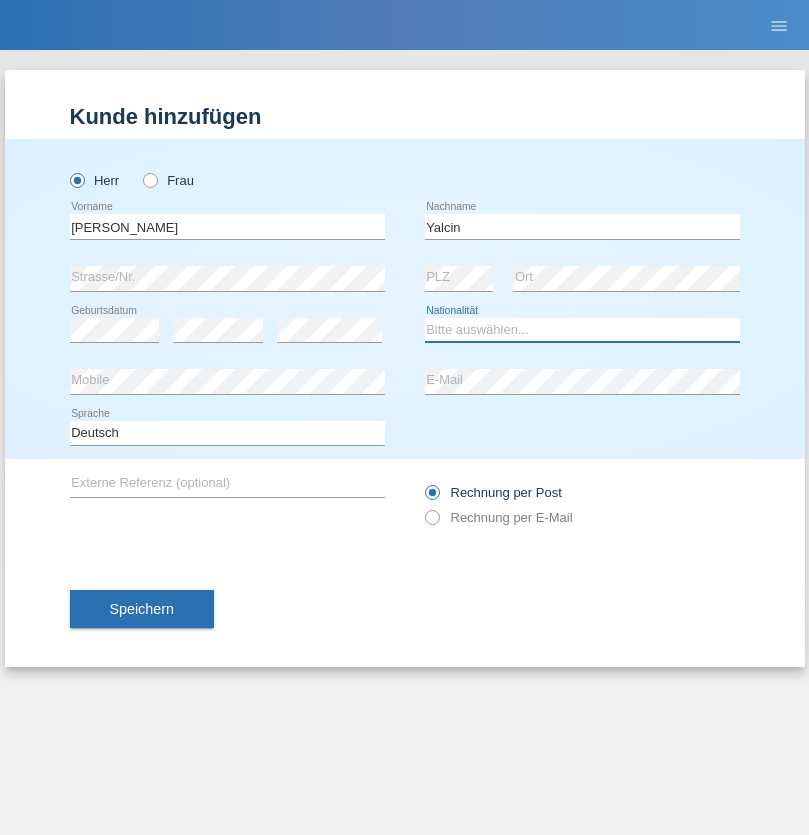 select on "TR" 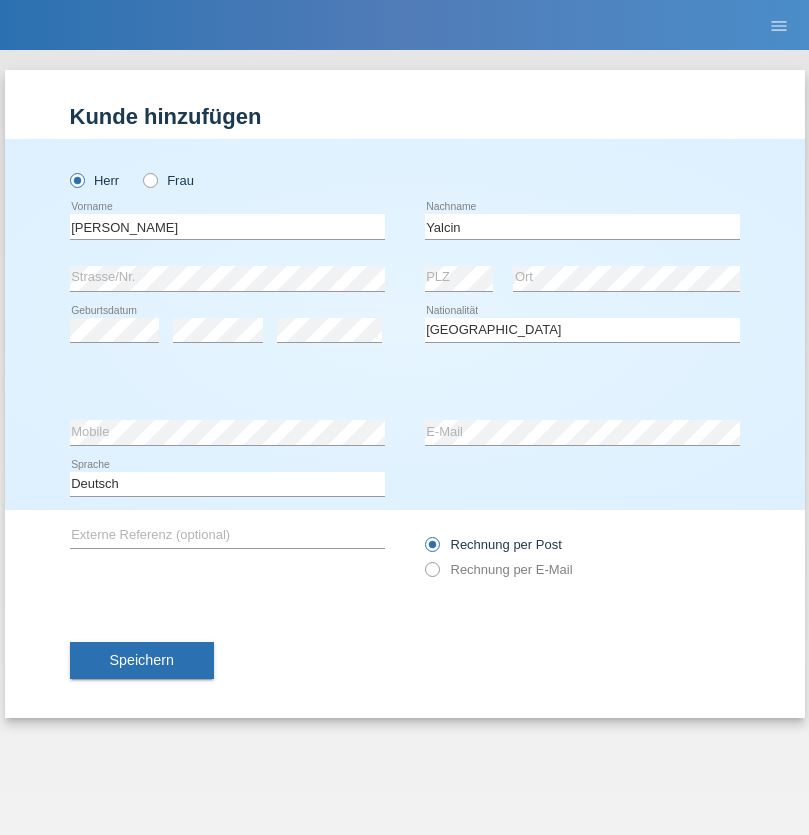 select on "C" 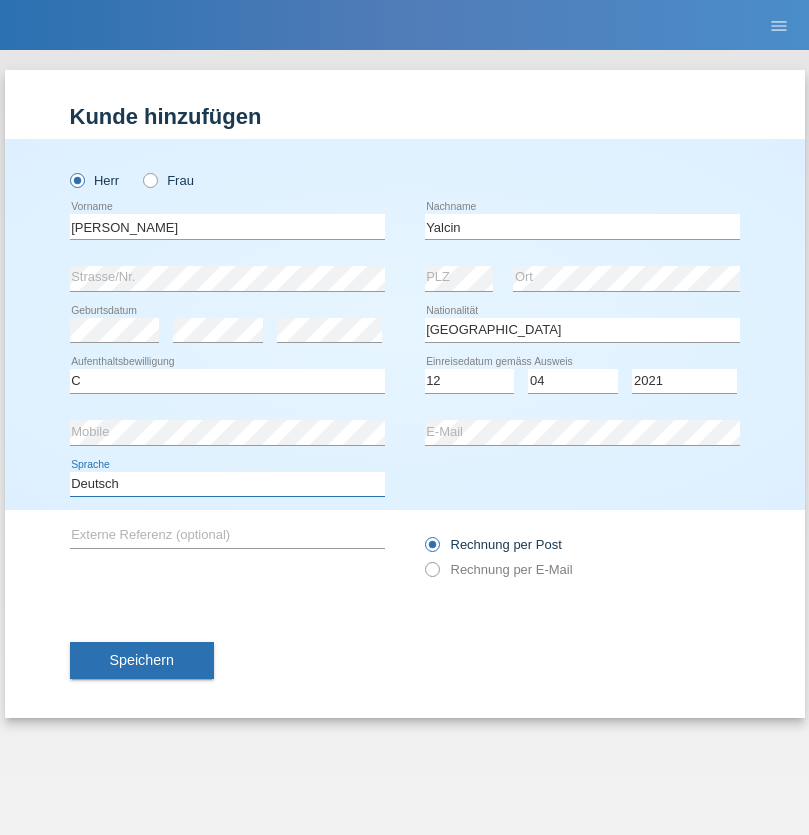 select on "en" 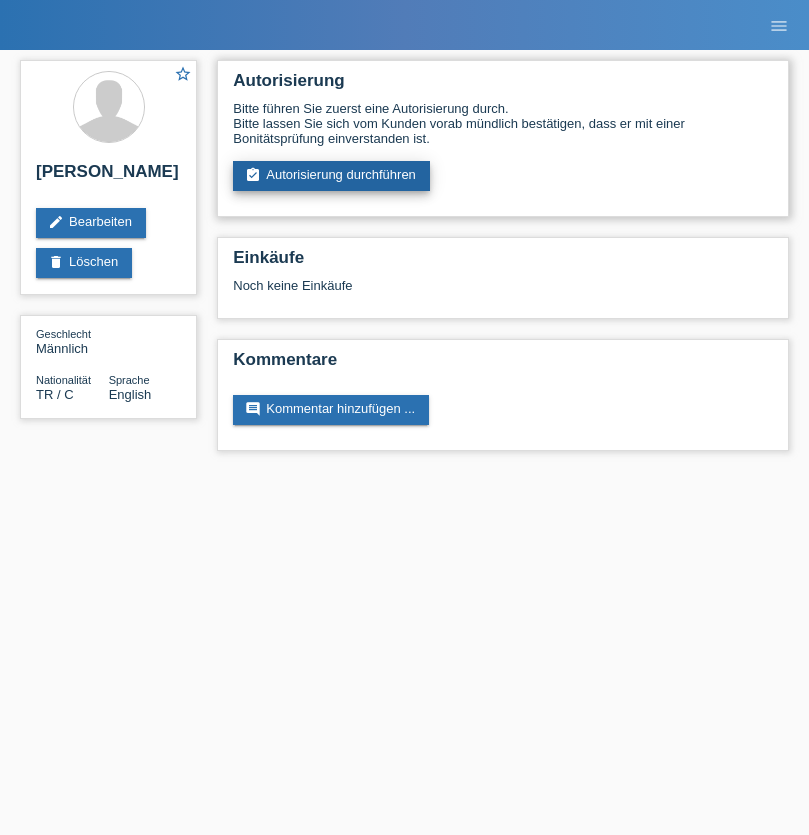 click on "assignment_turned_in  Autorisierung durchführen" at bounding box center [331, 176] 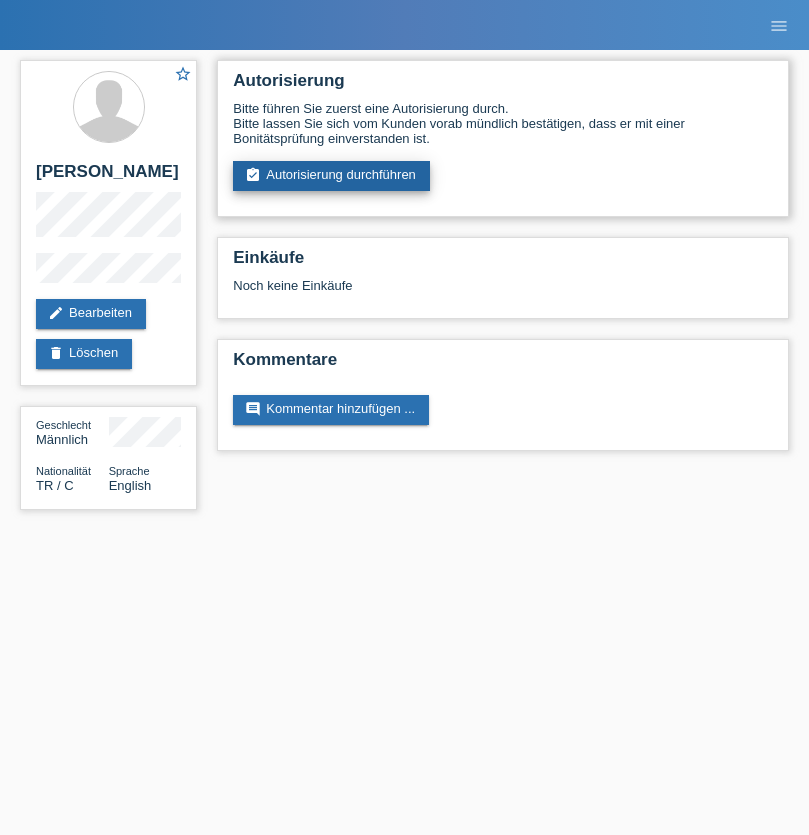 scroll, scrollTop: 0, scrollLeft: 0, axis: both 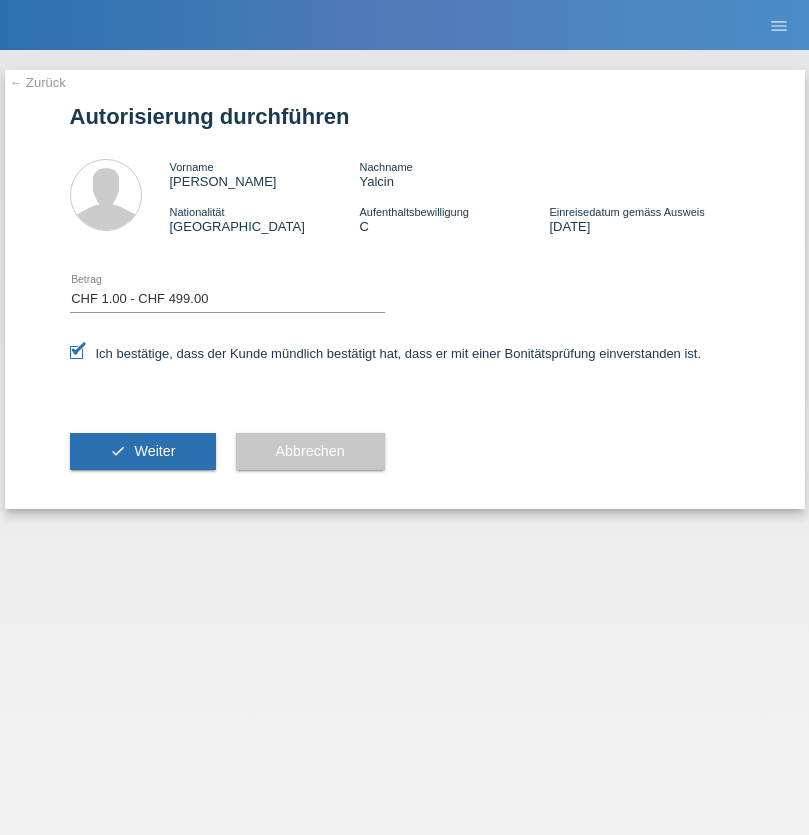 select on "1" 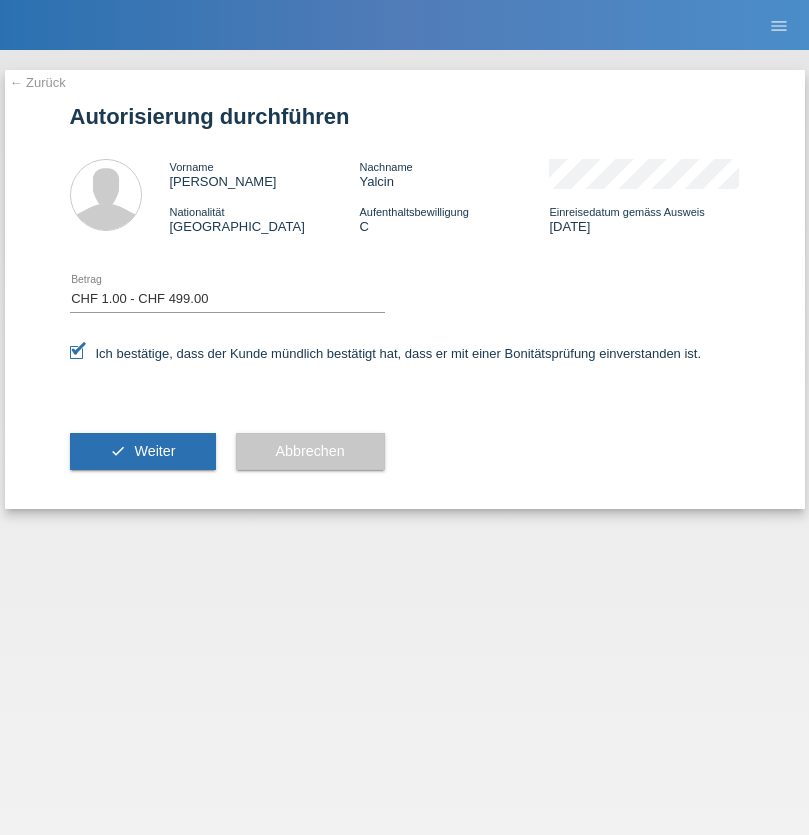 scroll, scrollTop: 0, scrollLeft: 0, axis: both 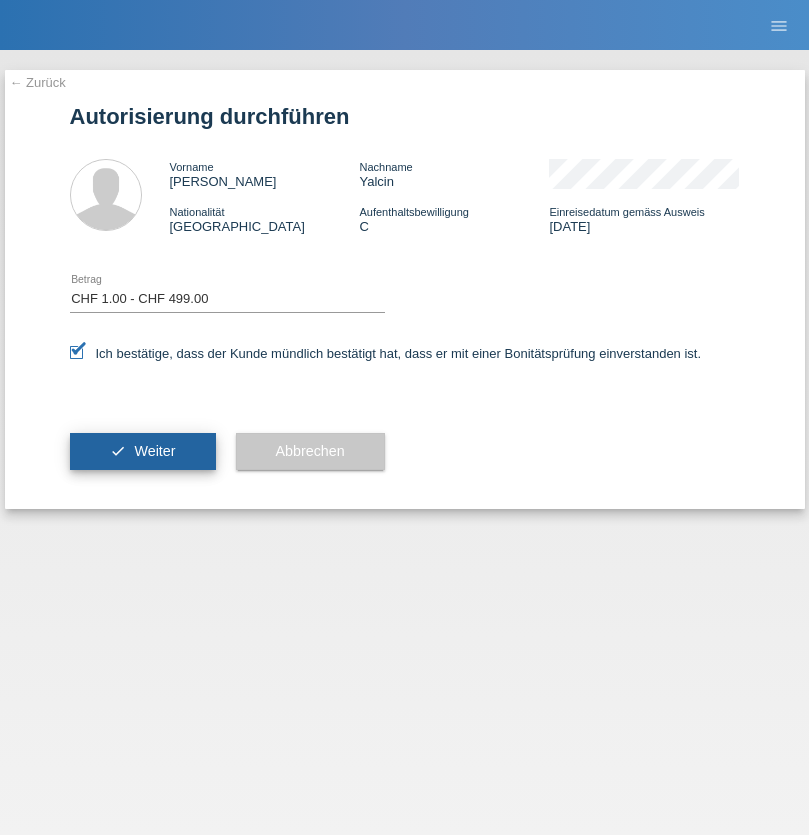click on "Weiter" at bounding box center (154, 451) 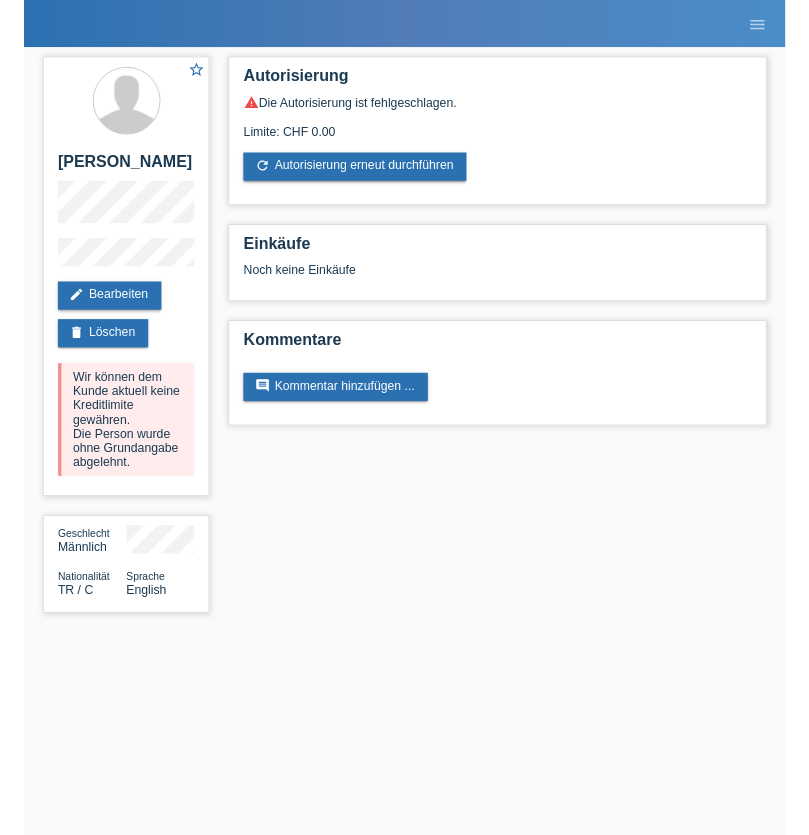 scroll, scrollTop: 0, scrollLeft: 0, axis: both 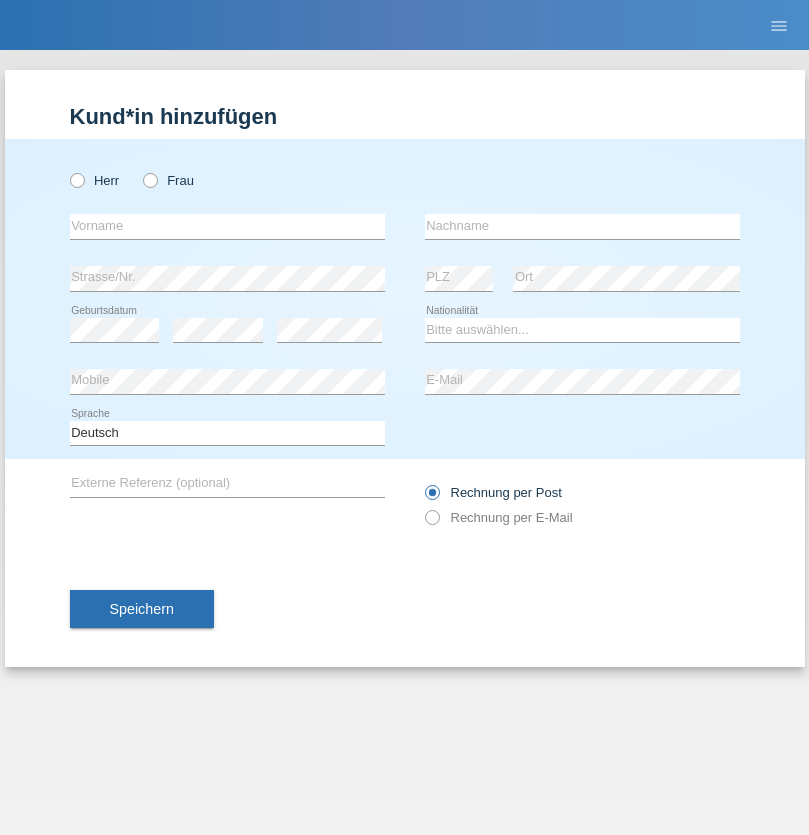 radio on "true" 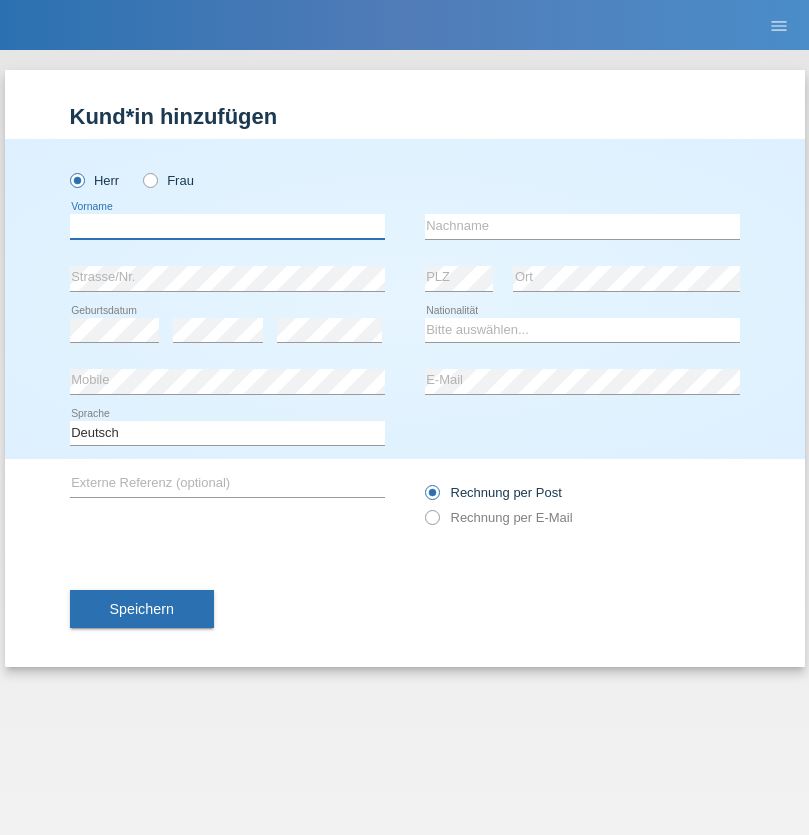 click at bounding box center [227, 226] 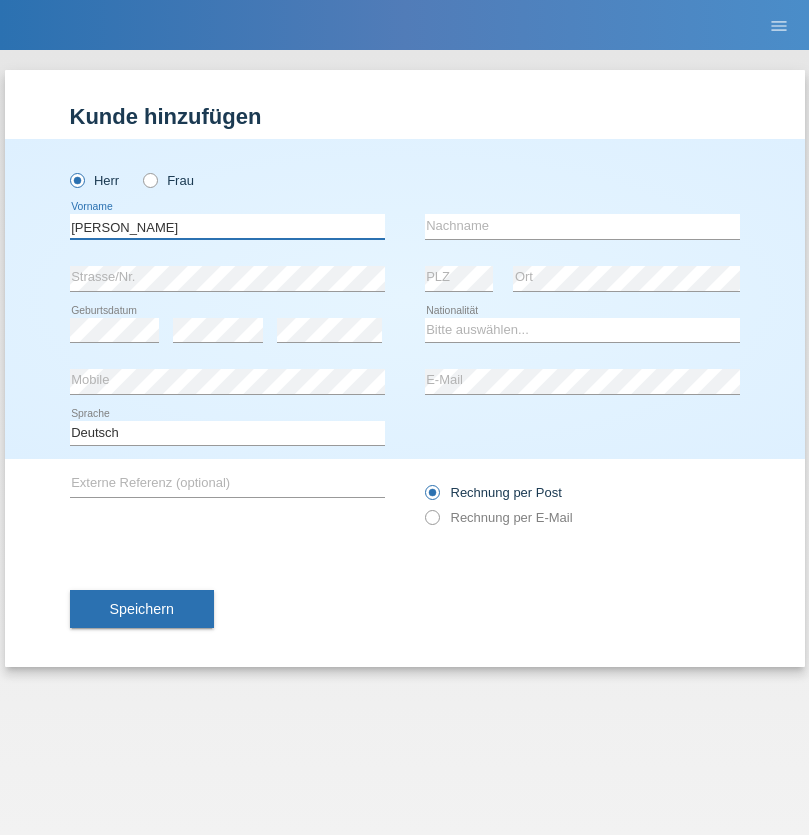type on "[PERSON_NAME]" 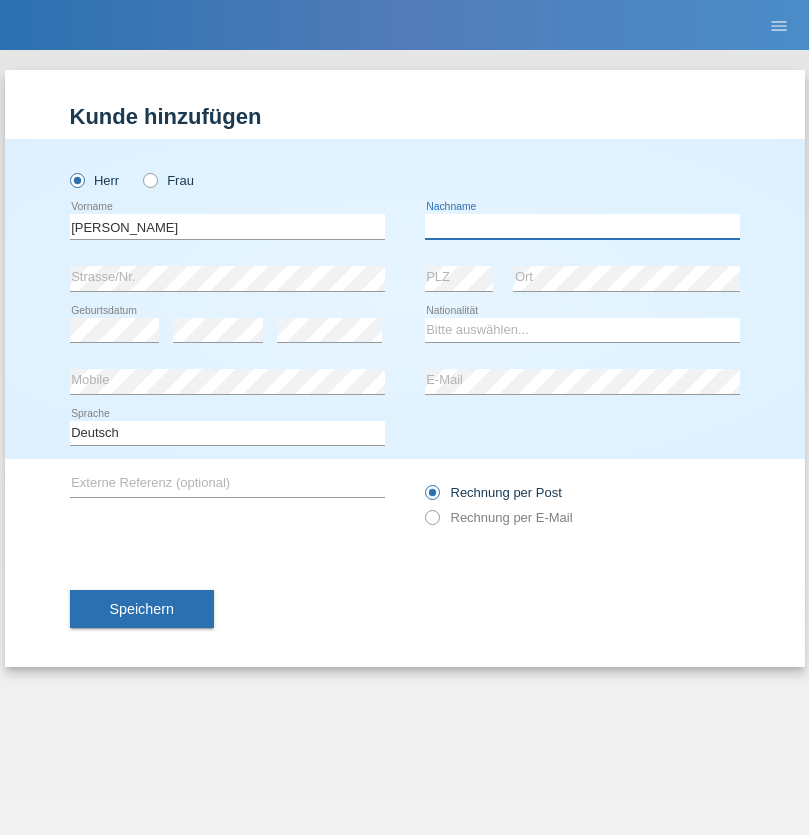 click at bounding box center [582, 226] 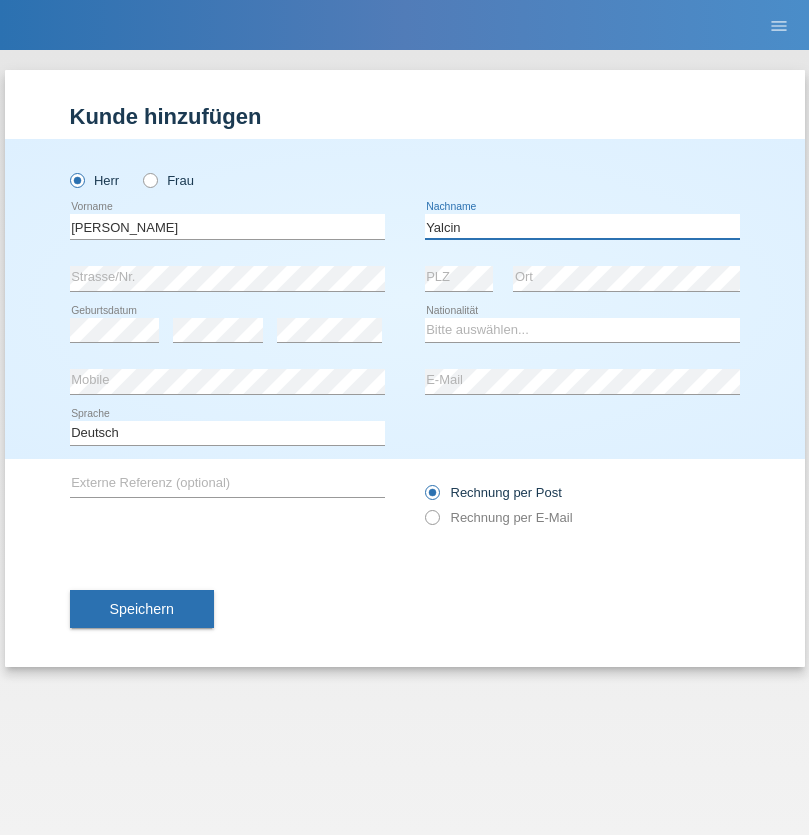 type on "Yalcin" 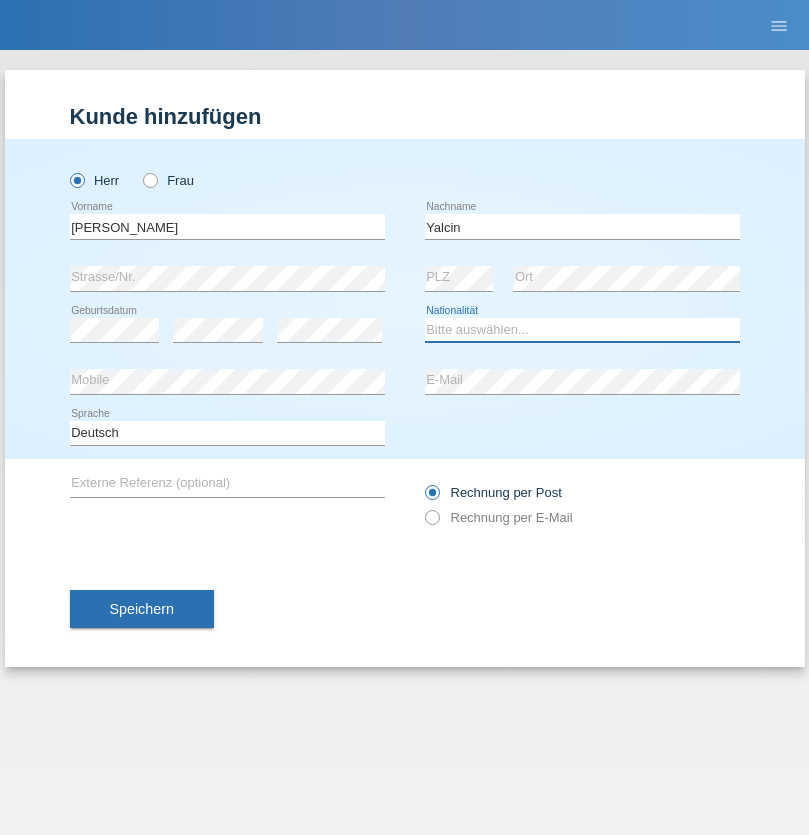 select on "RO" 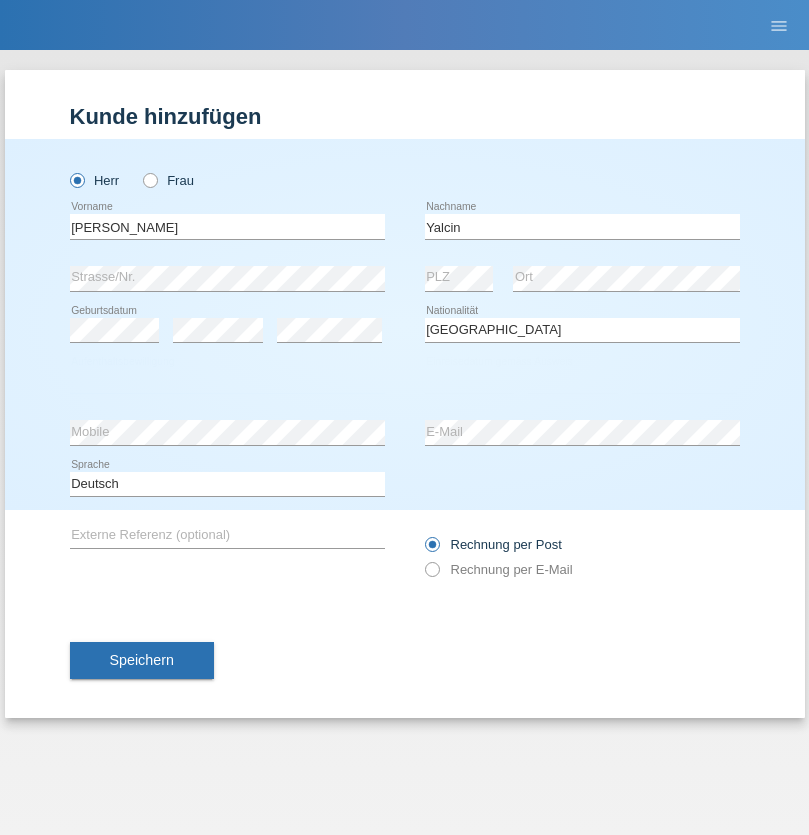 select on "C" 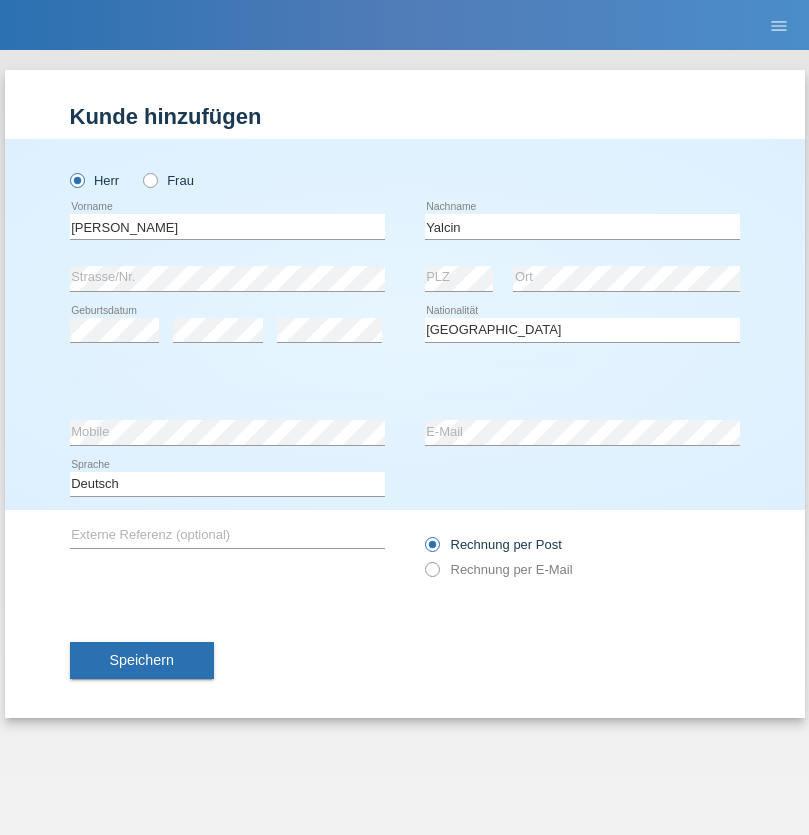 select on "15" 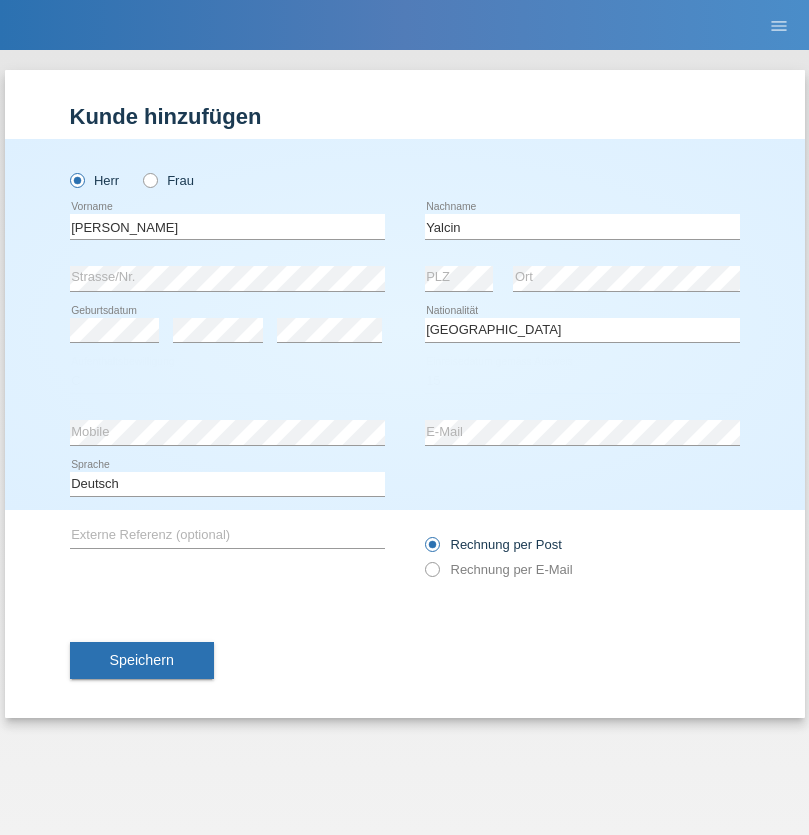 select on "04" 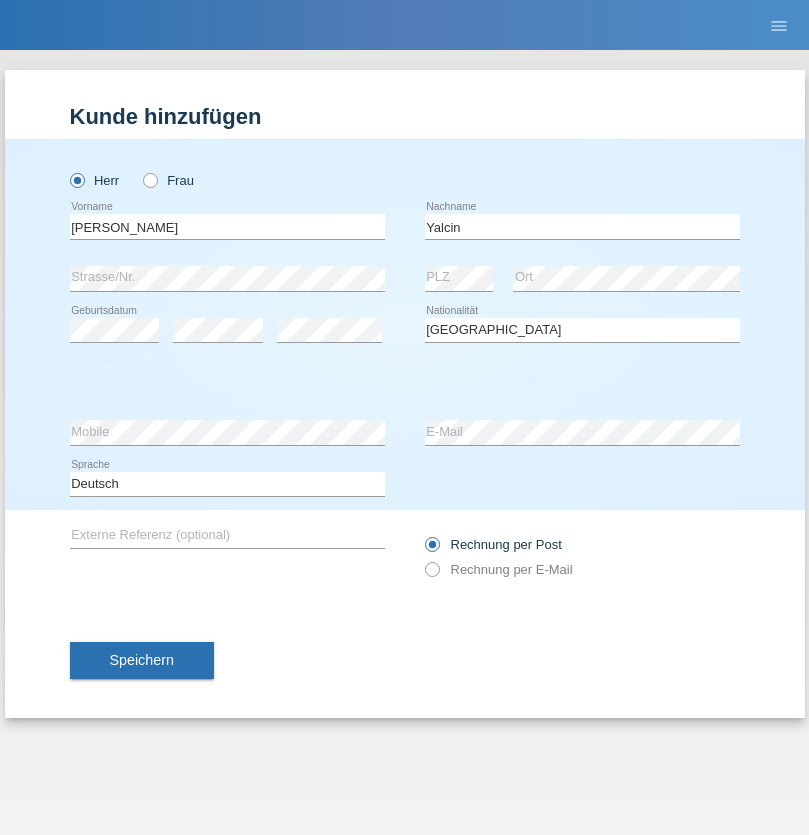 select on "2014" 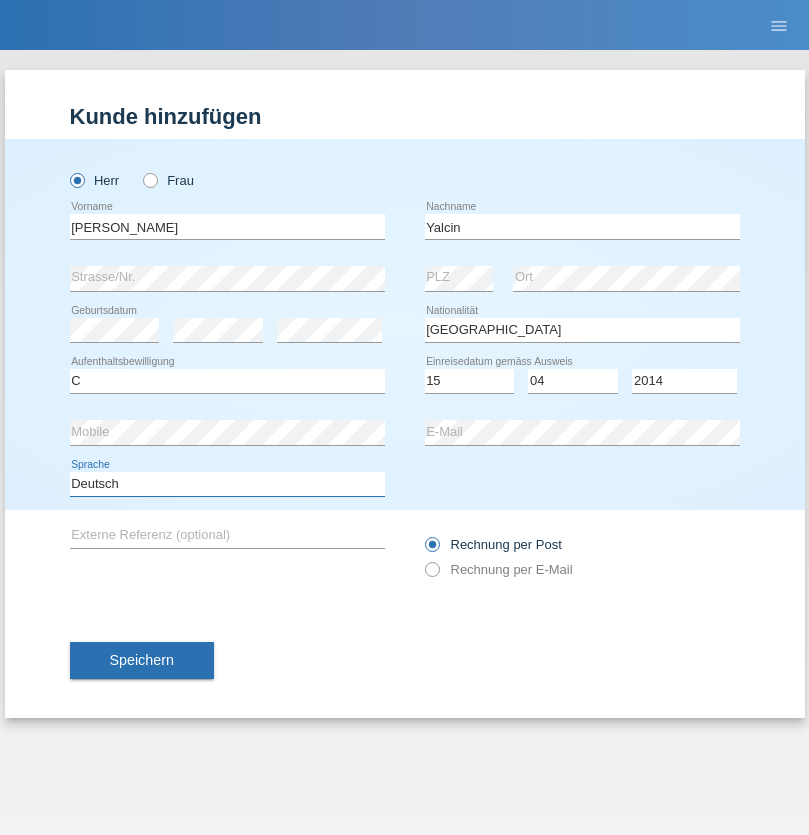 select on "en" 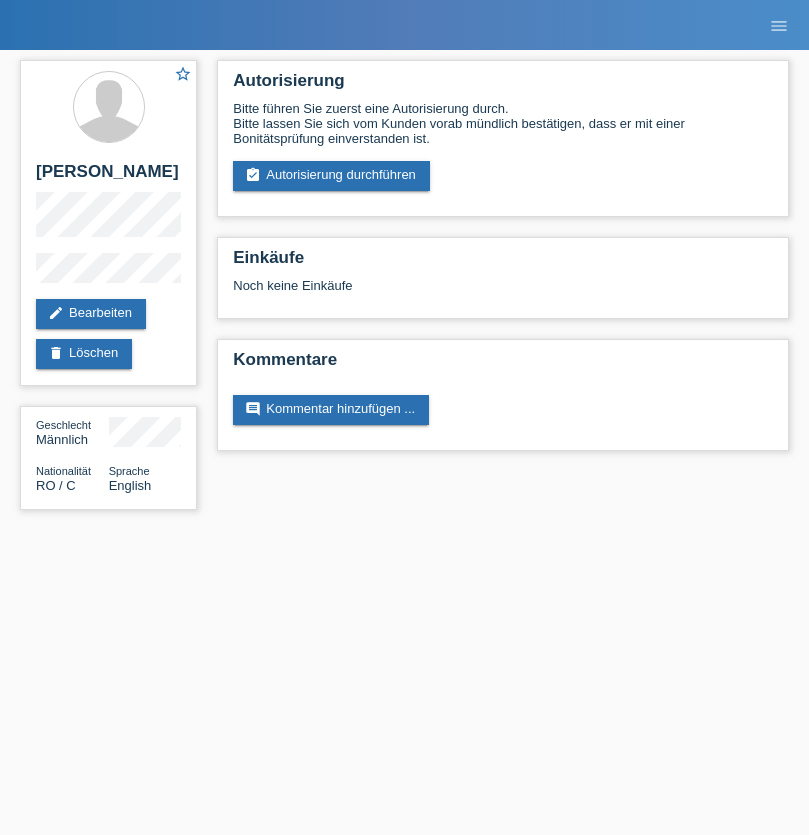 scroll, scrollTop: 0, scrollLeft: 0, axis: both 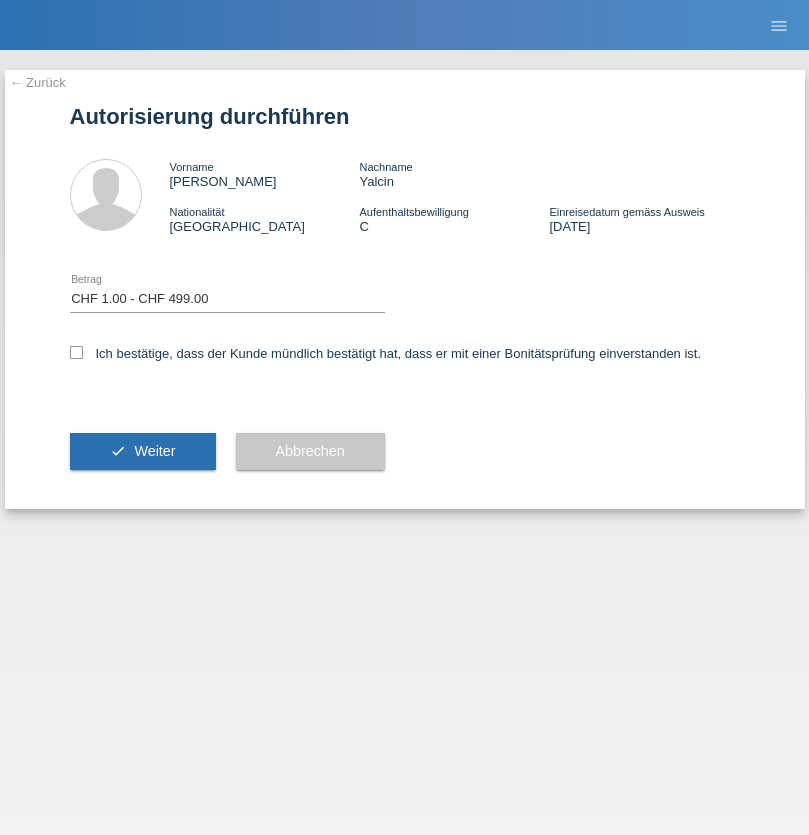 select on "1" 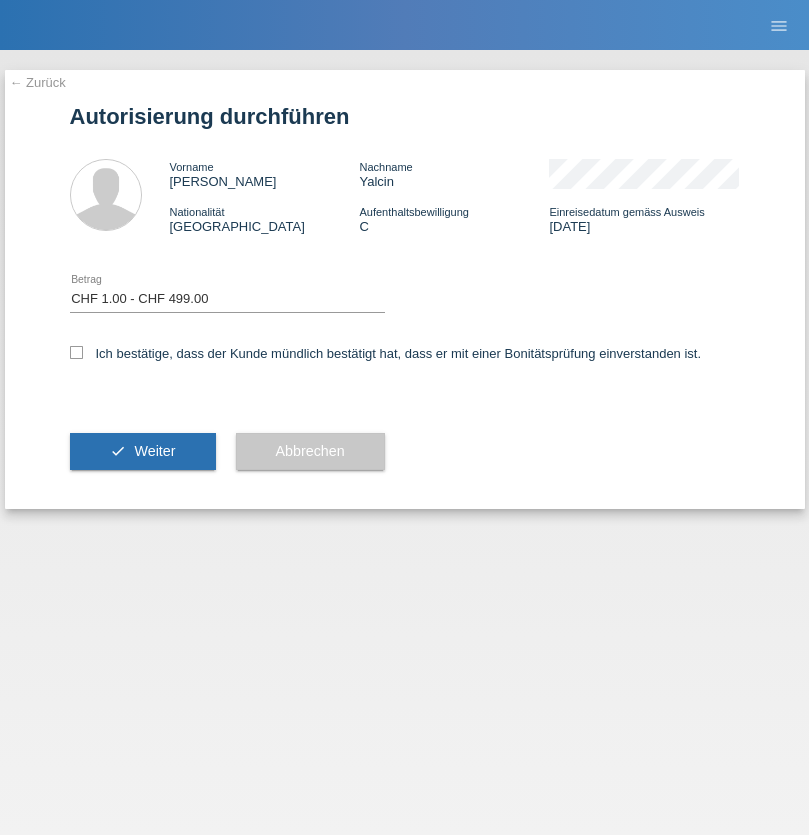 checkbox on "true" 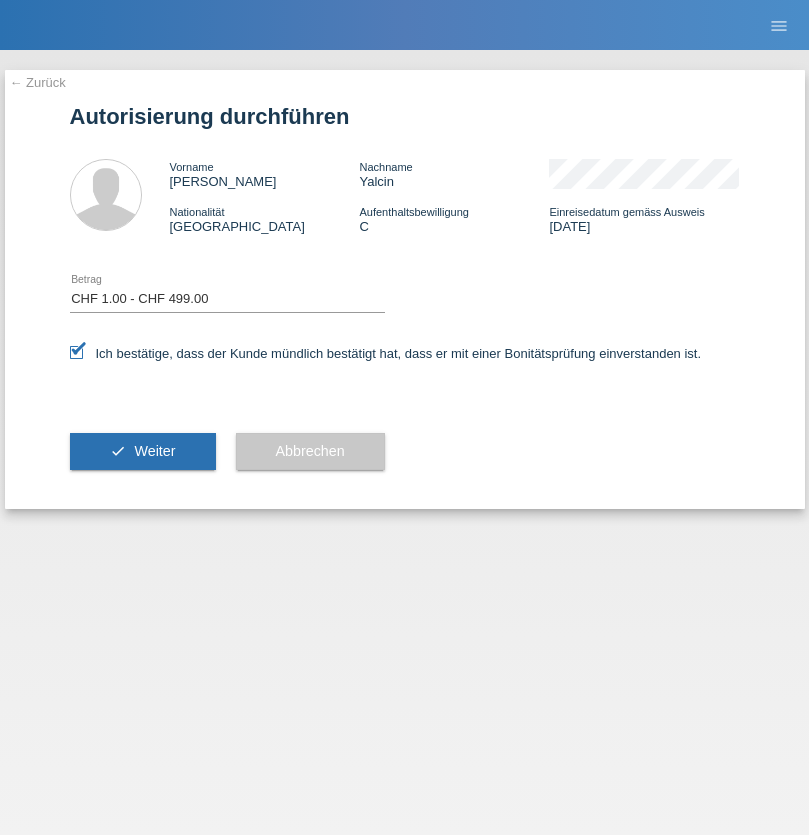 scroll, scrollTop: 0, scrollLeft: 0, axis: both 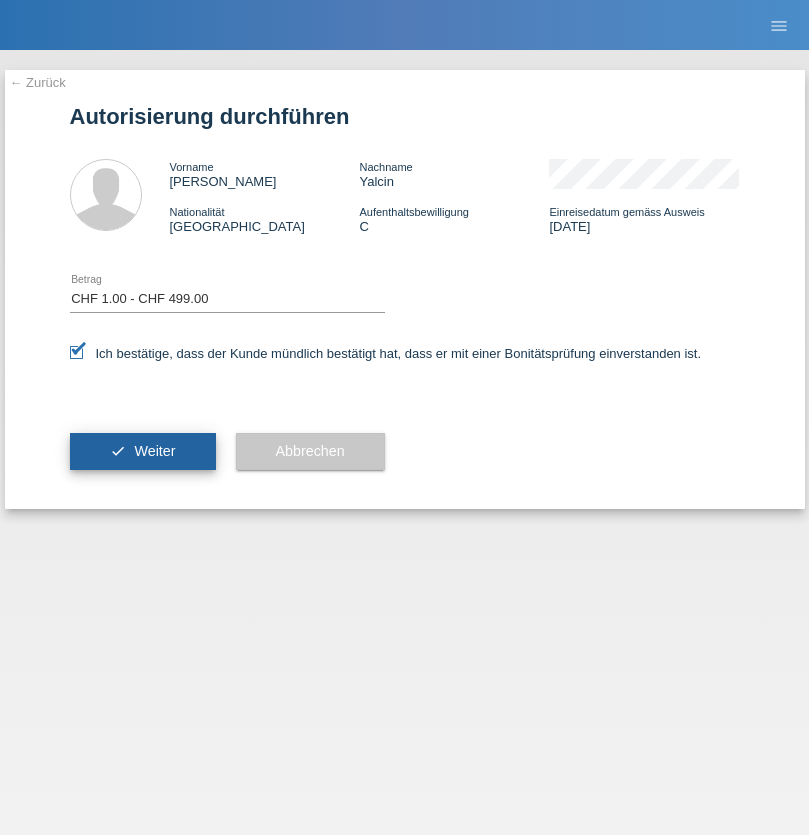 click on "Weiter" at bounding box center [154, 451] 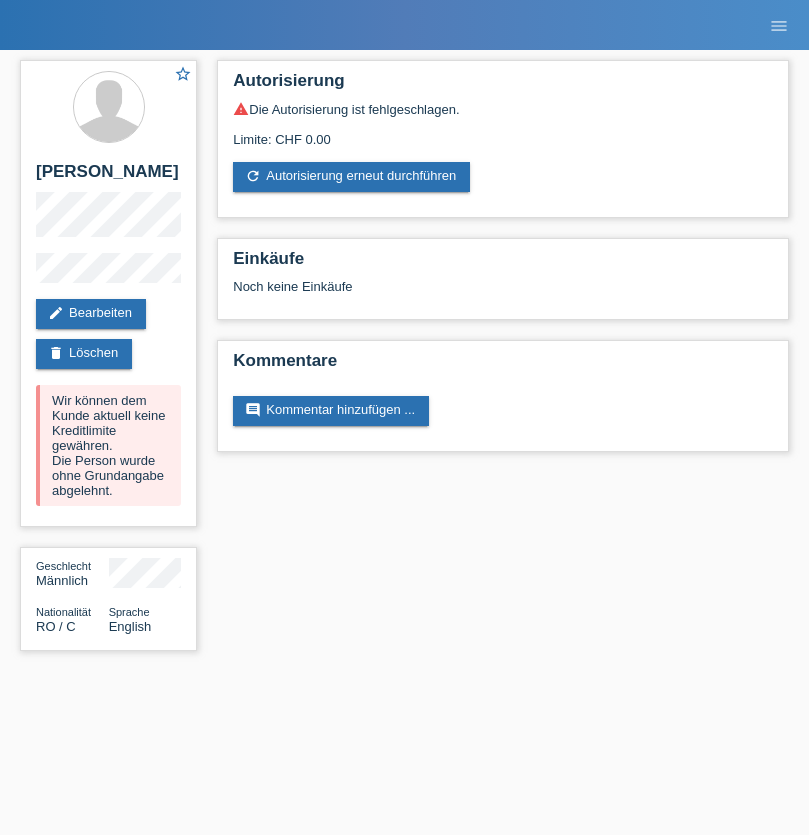 scroll, scrollTop: 0, scrollLeft: 0, axis: both 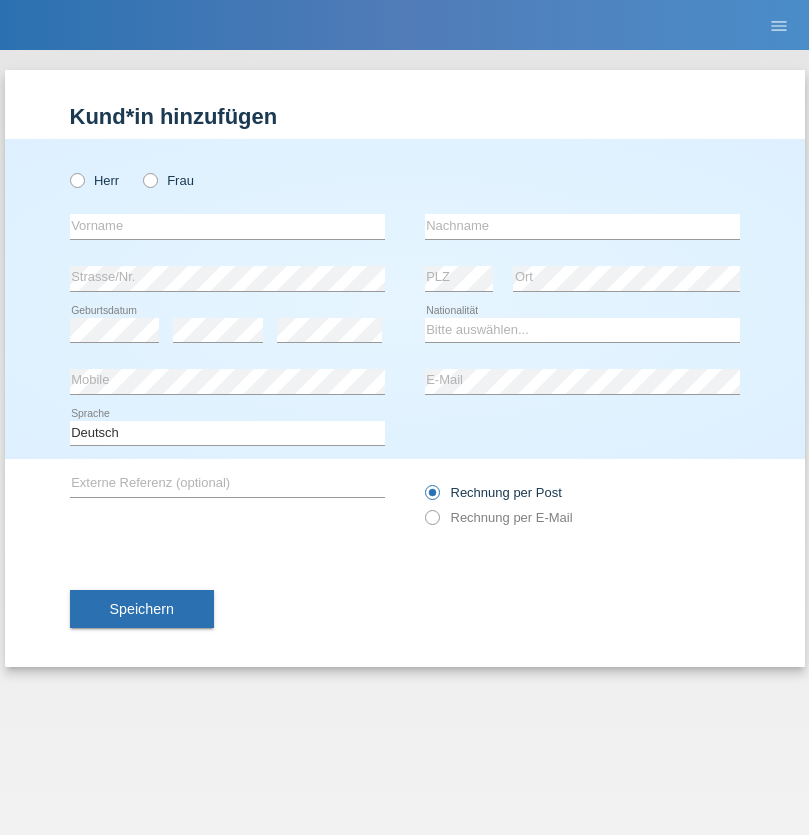 radio on "true" 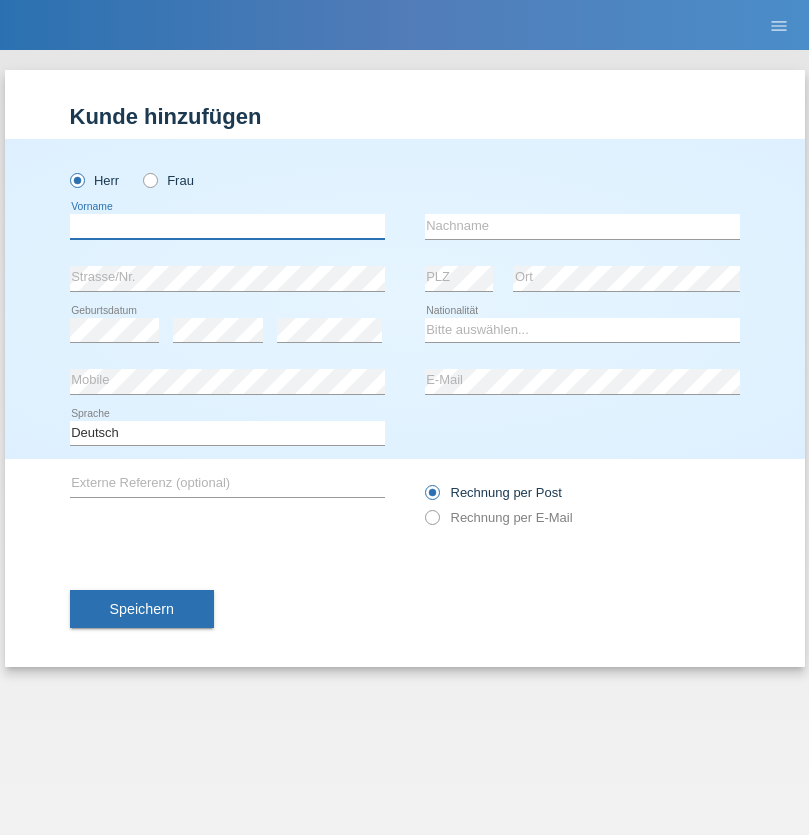 click at bounding box center (227, 226) 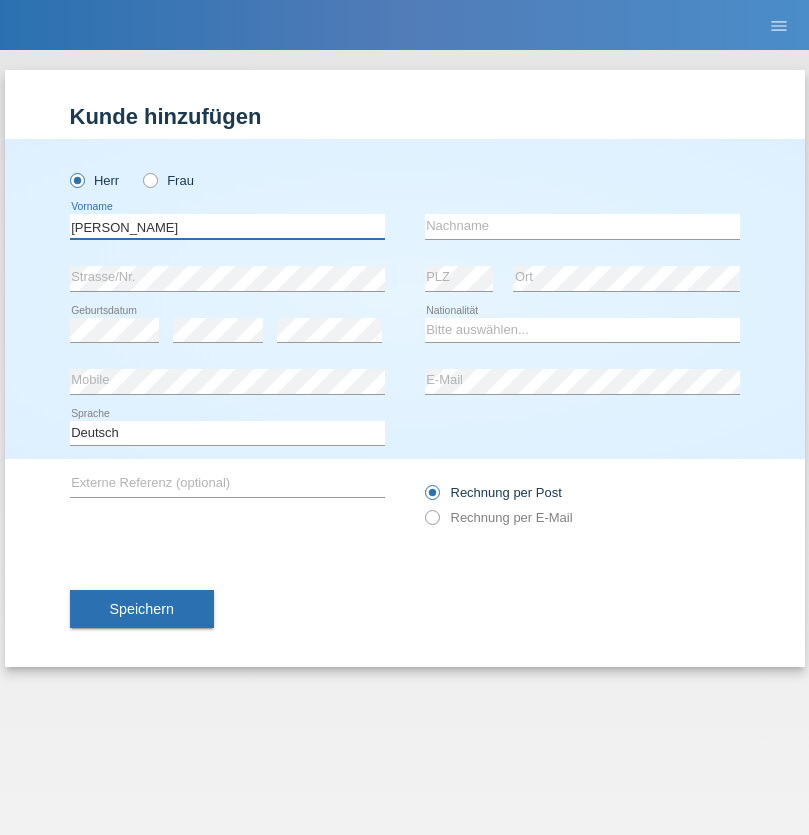 type on "Pascal Metin" 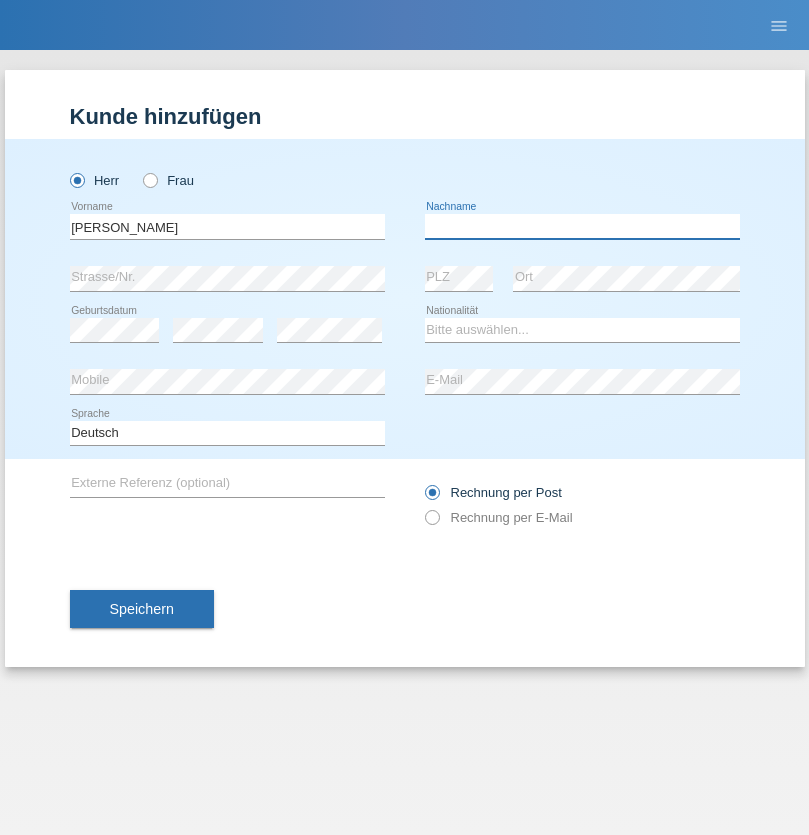 click at bounding box center (582, 226) 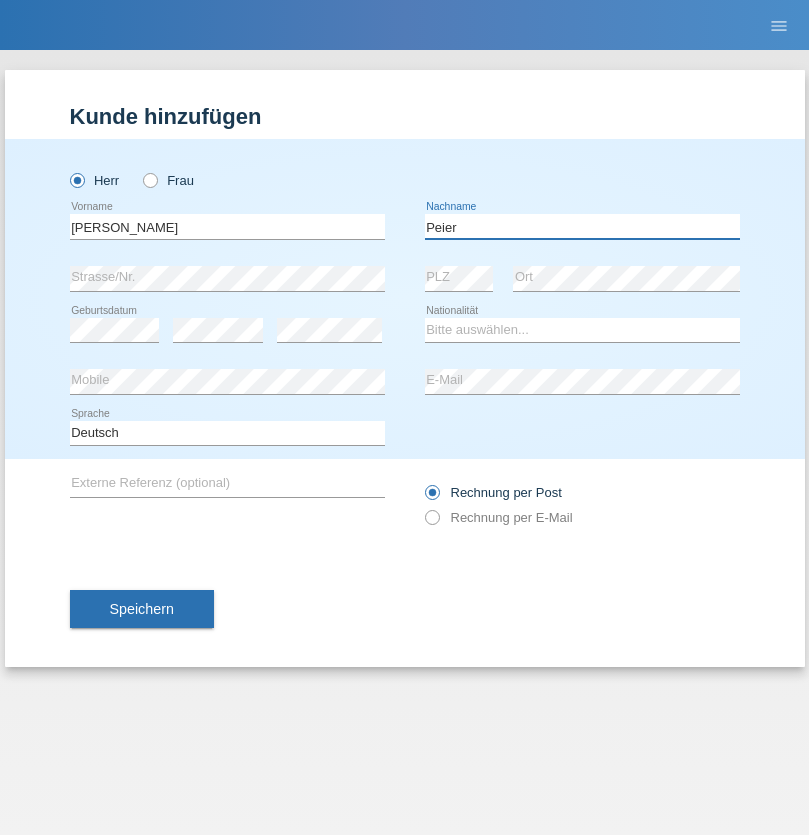 type on "Peier" 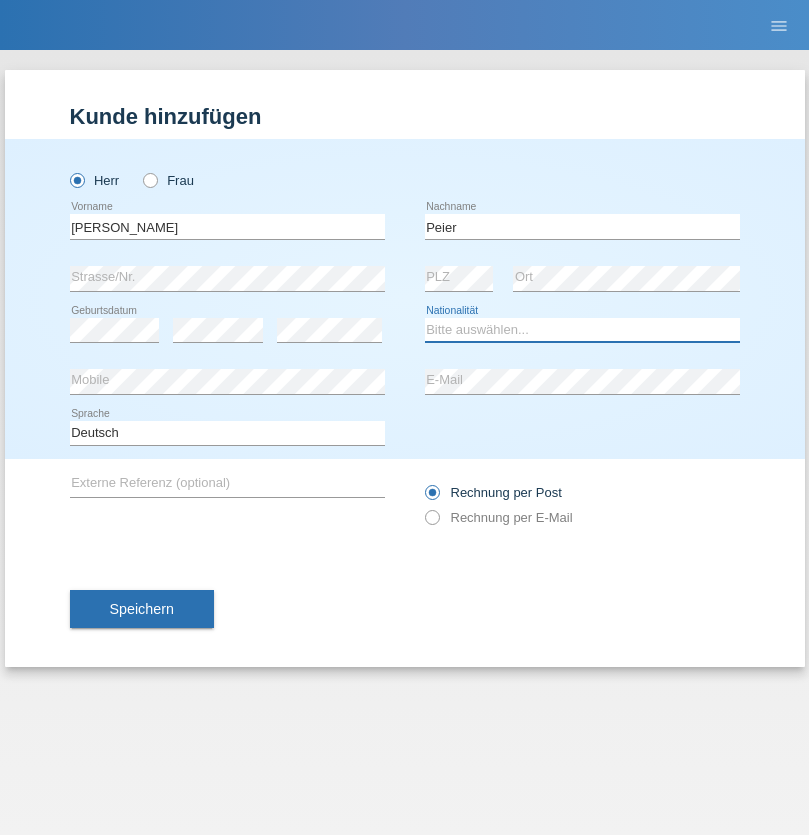 select on "CH" 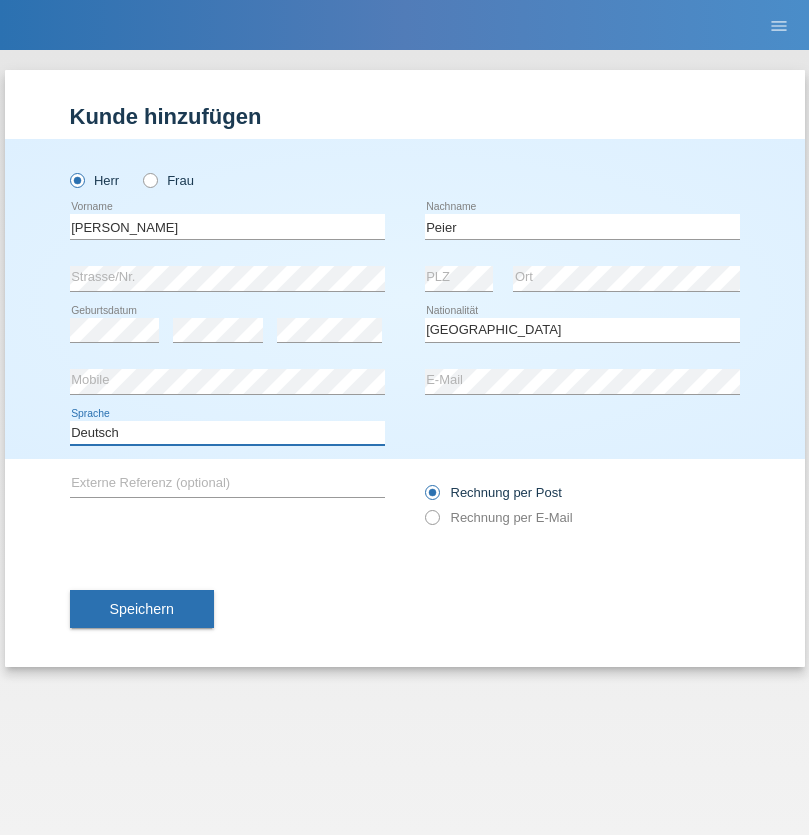 select on "en" 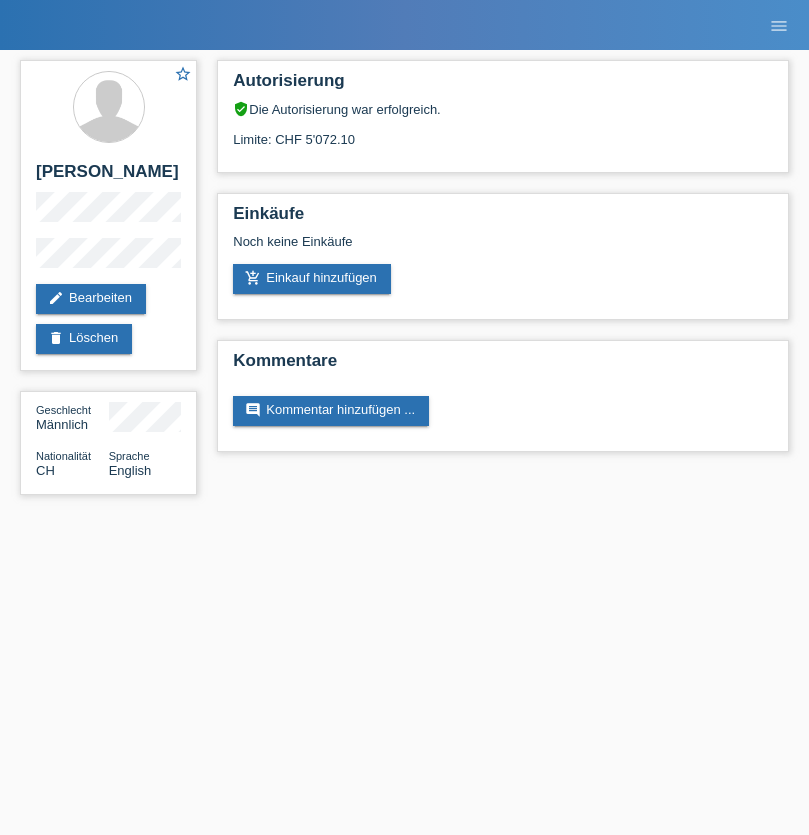 scroll, scrollTop: 0, scrollLeft: 0, axis: both 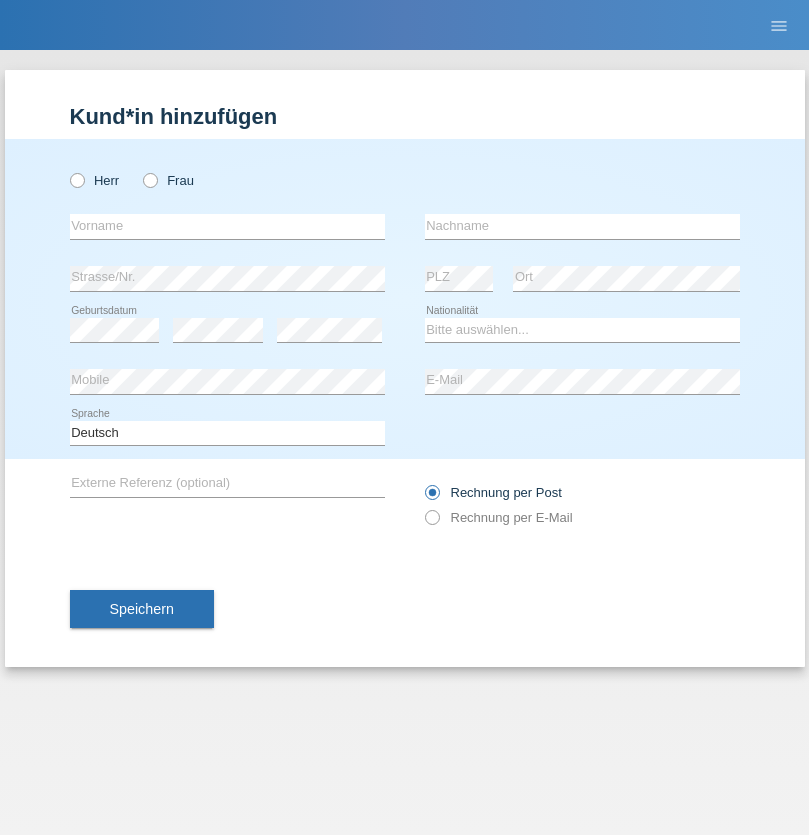 radio on "true" 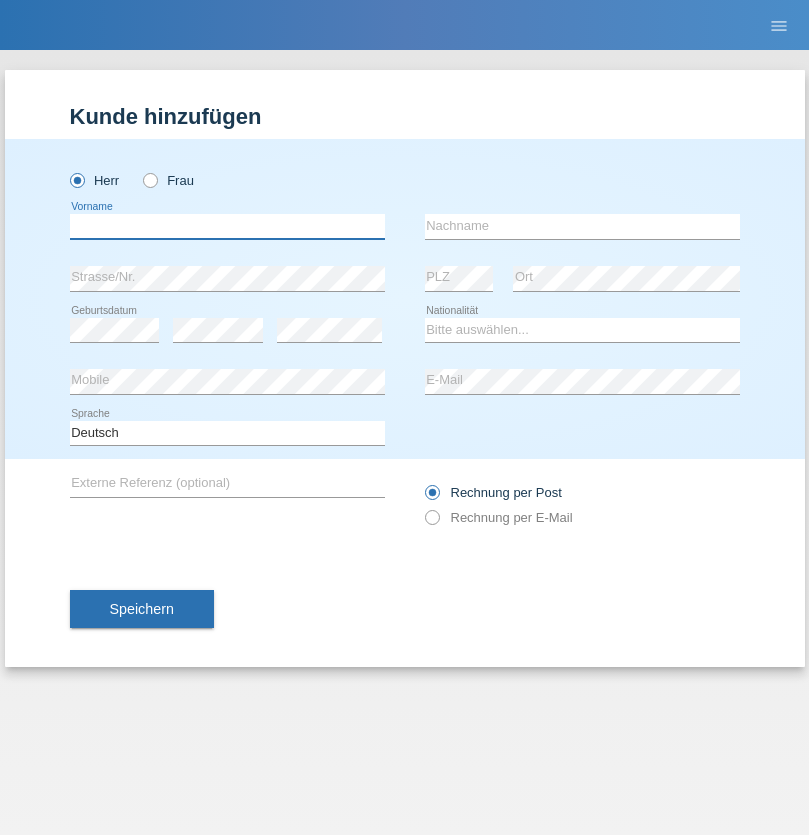 click at bounding box center [227, 226] 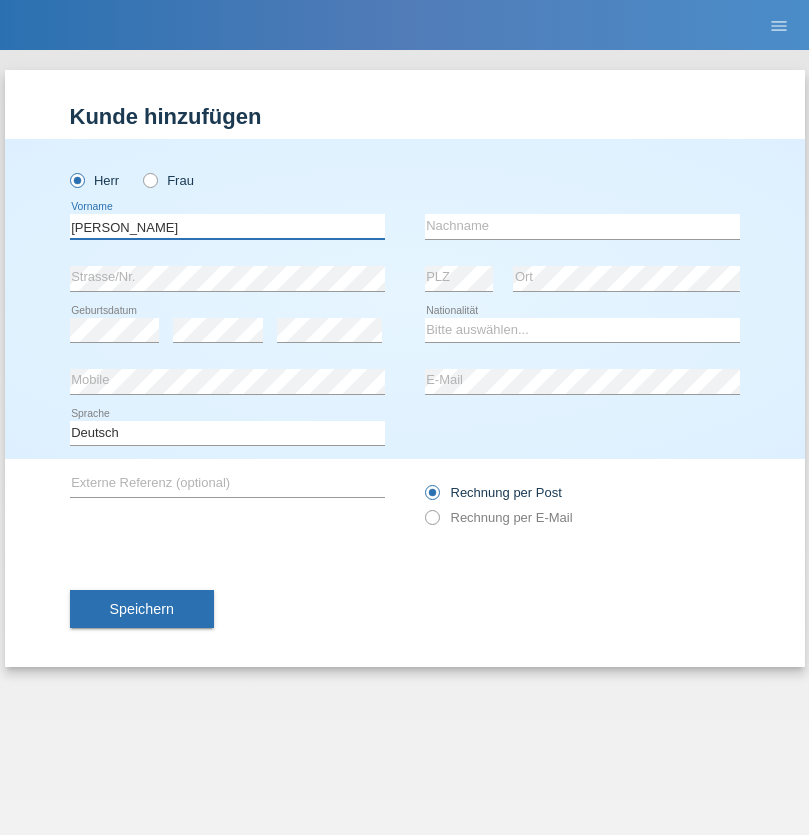 type on "Marlon" 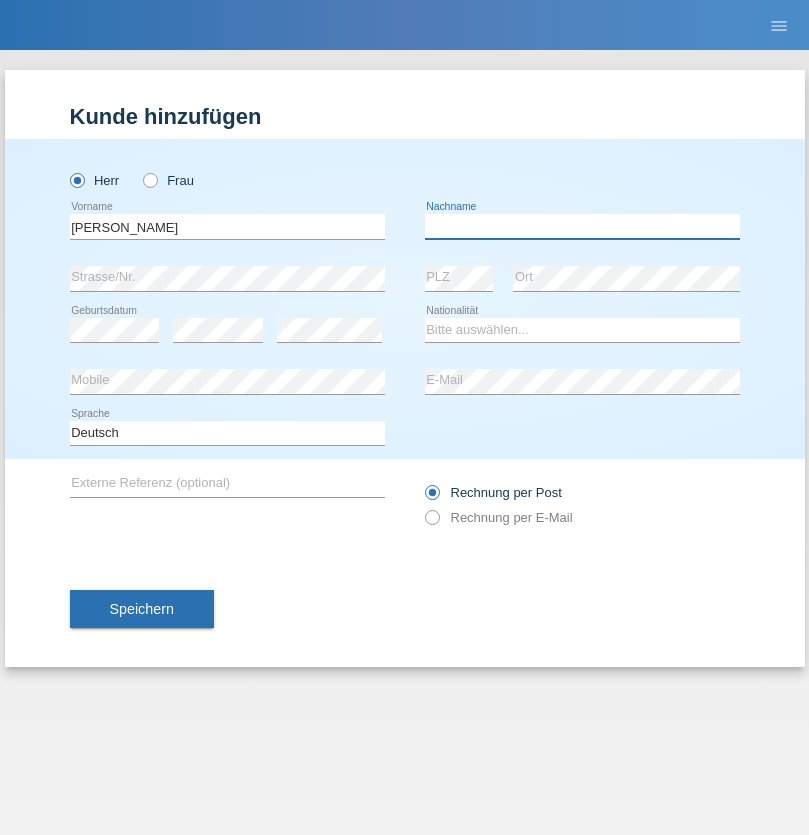 click at bounding box center (582, 226) 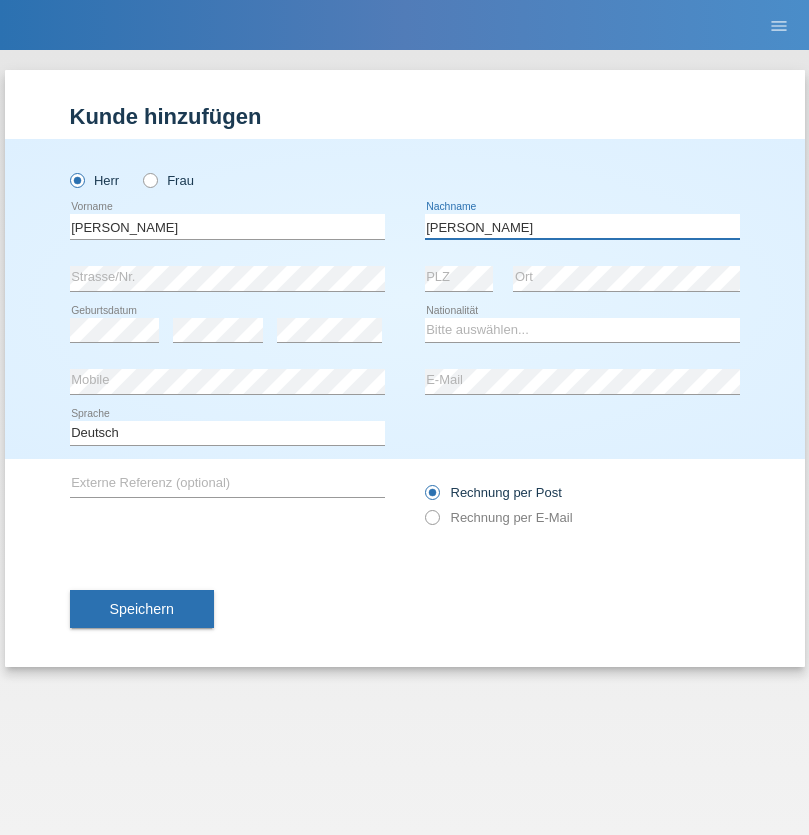 type on "Fournier" 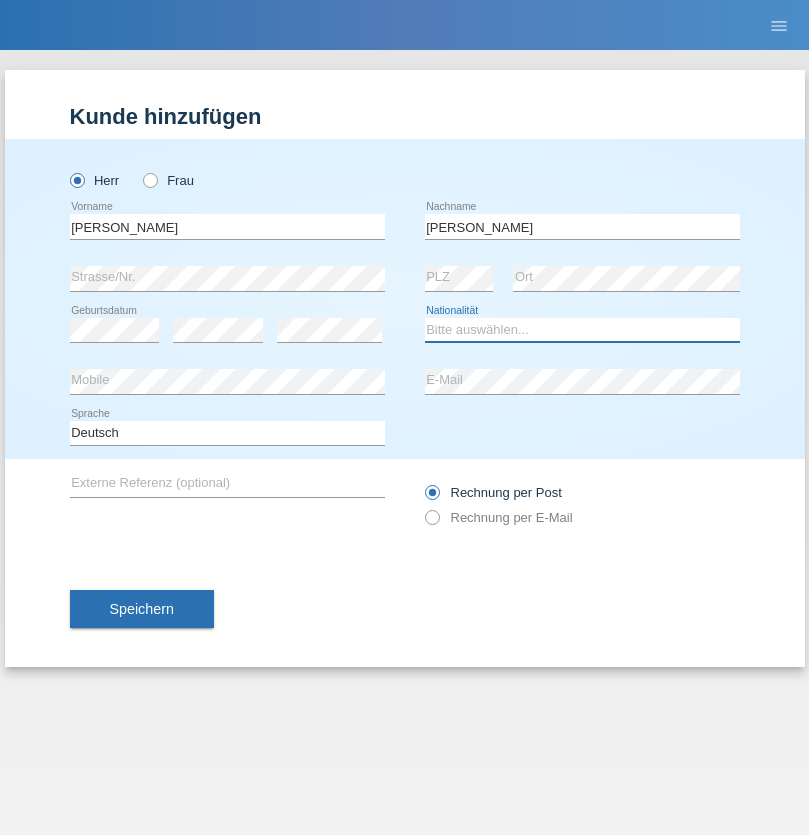 select on "FR" 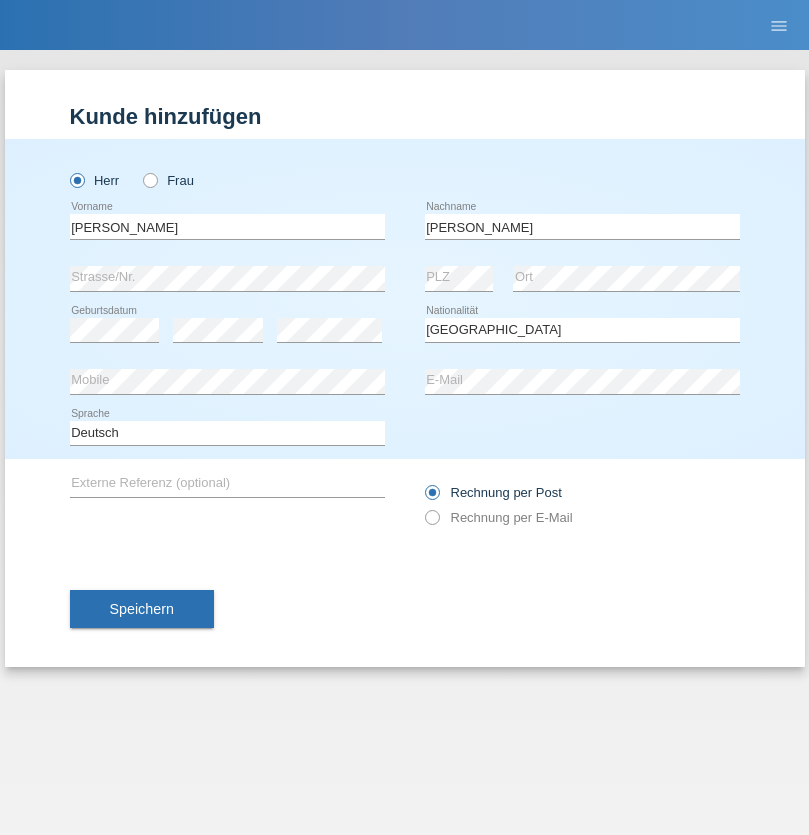 select on "C" 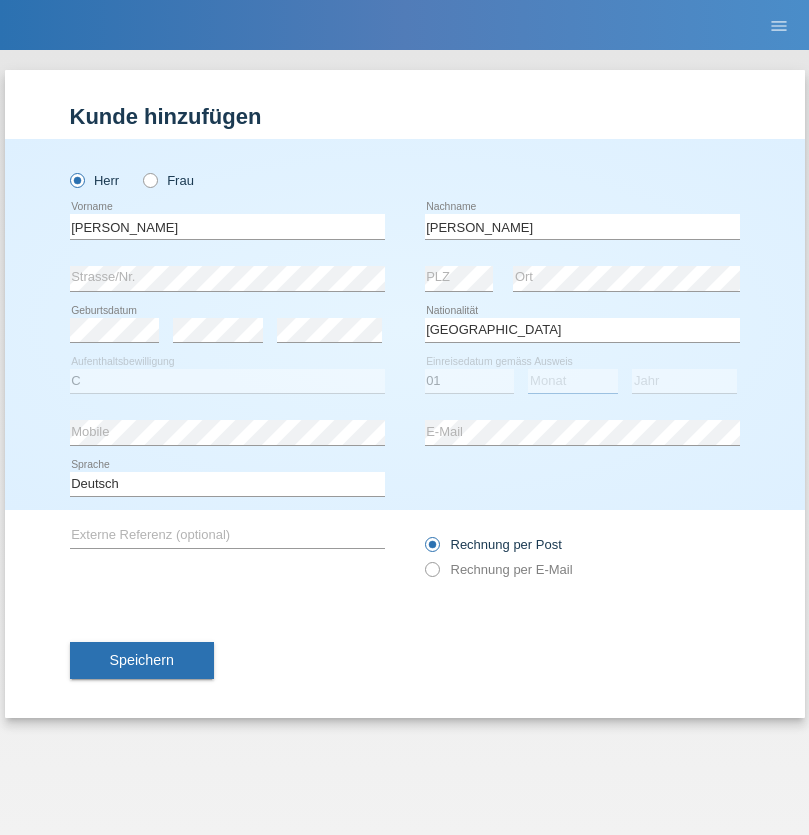 select on "11" 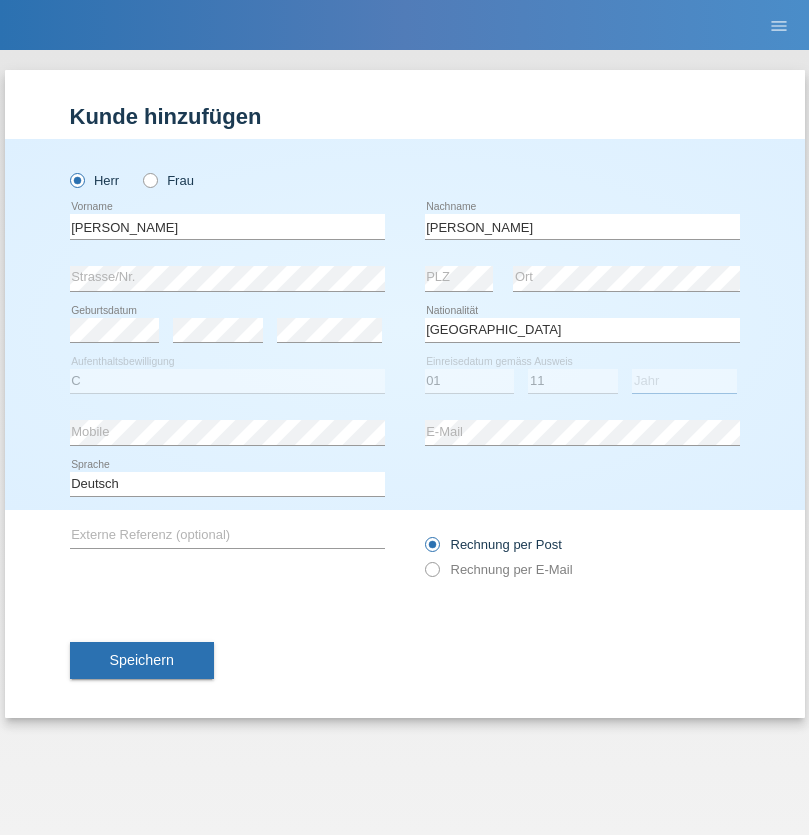 select on "2021" 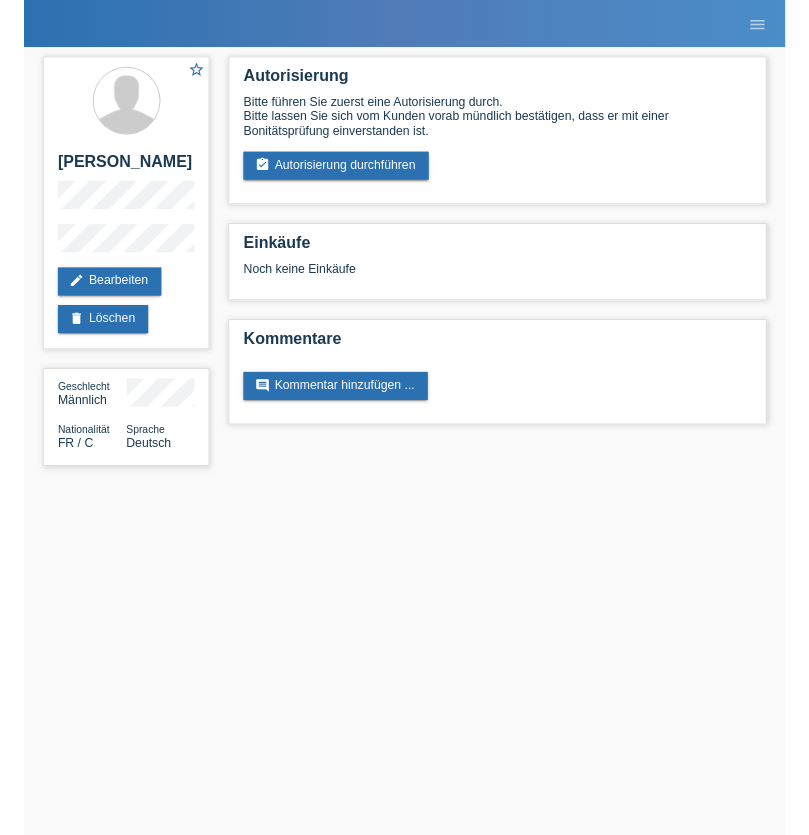 scroll, scrollTop: 0, scrollLeft: 0, axis: both 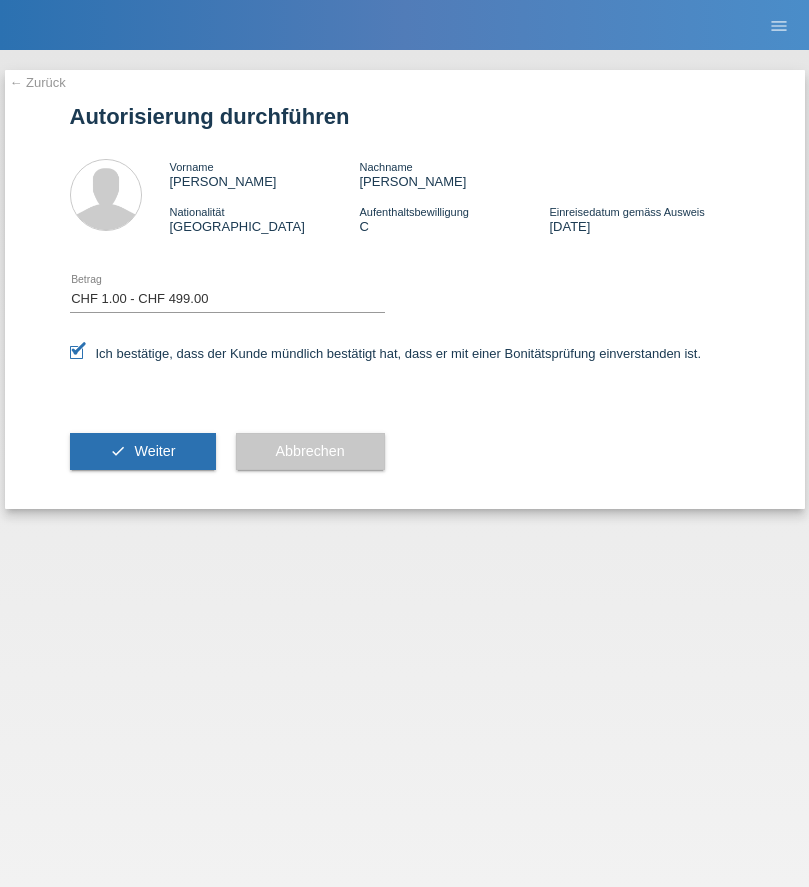 select on "1" 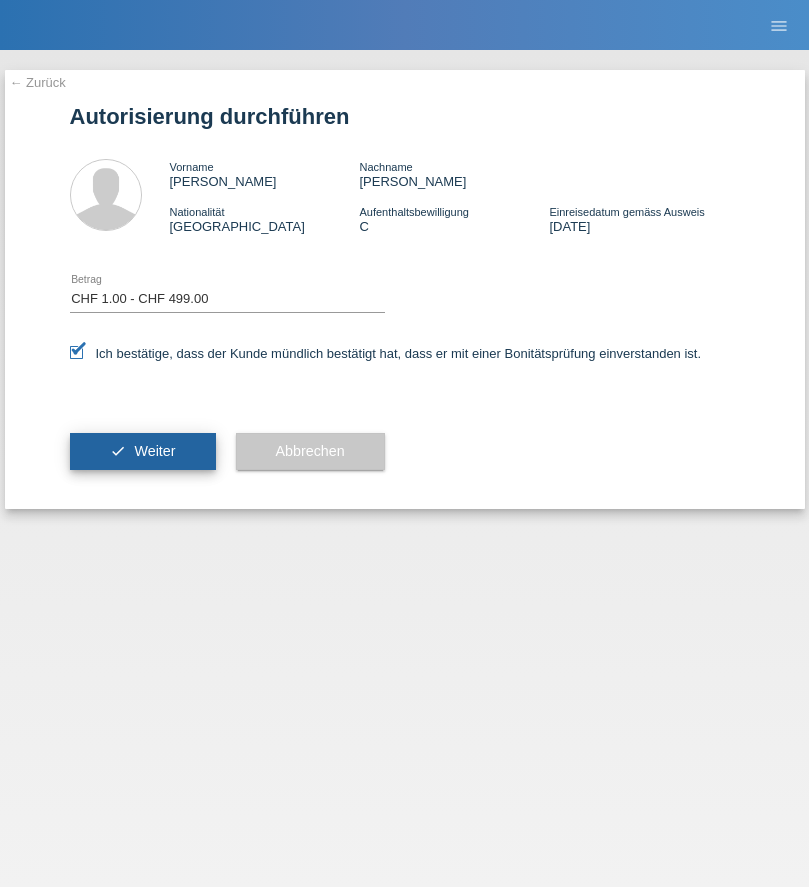 click on "Weiter" at bounding box center [154, 451] 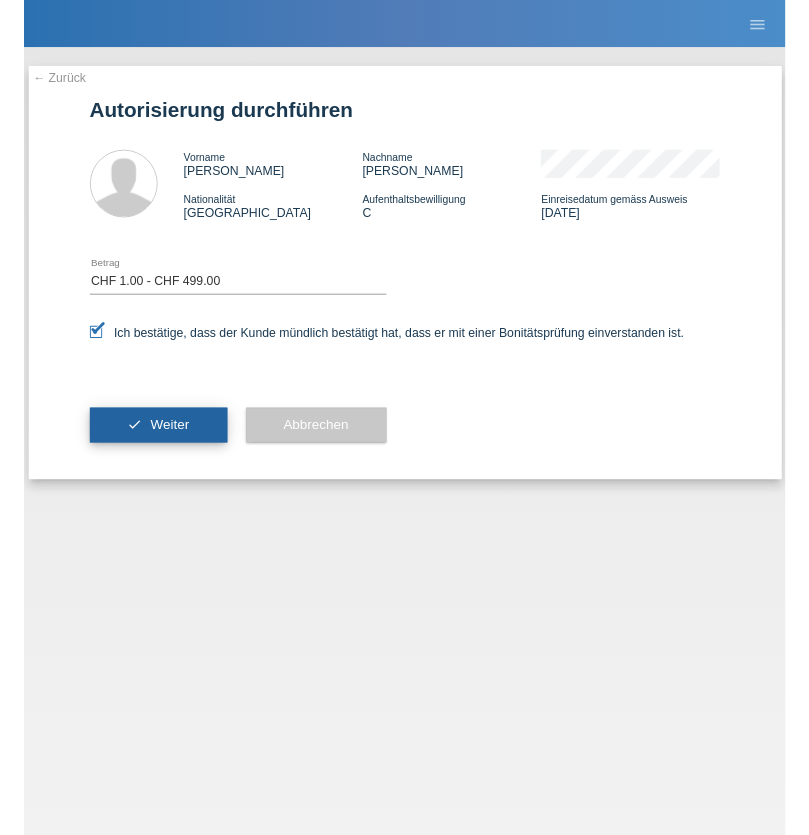 scroll, scrollTop: 0, scrollLeft: 0, axis: both 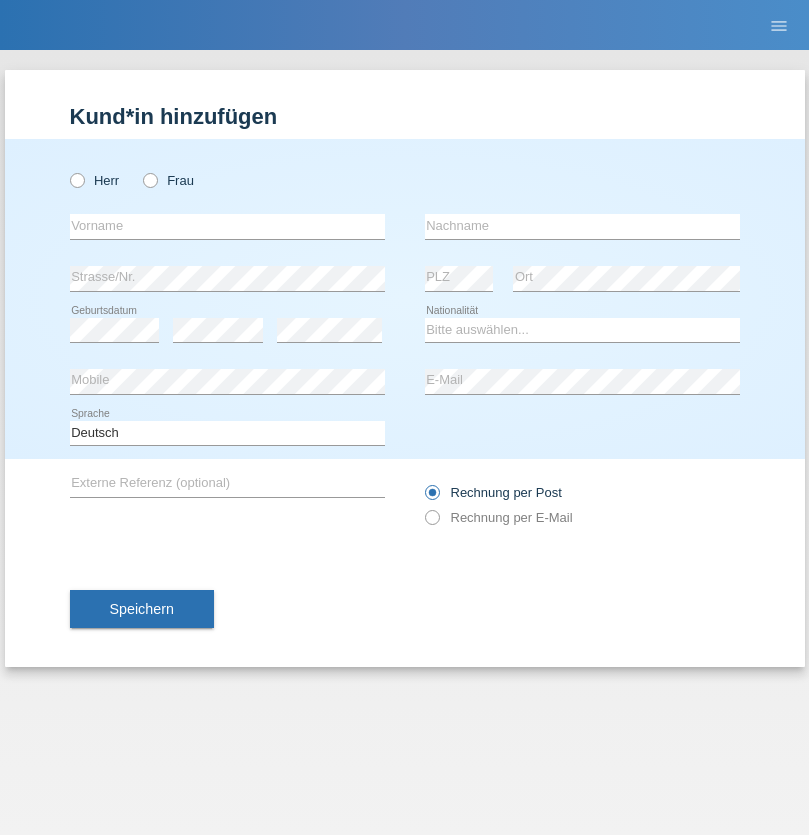 radio on "true" 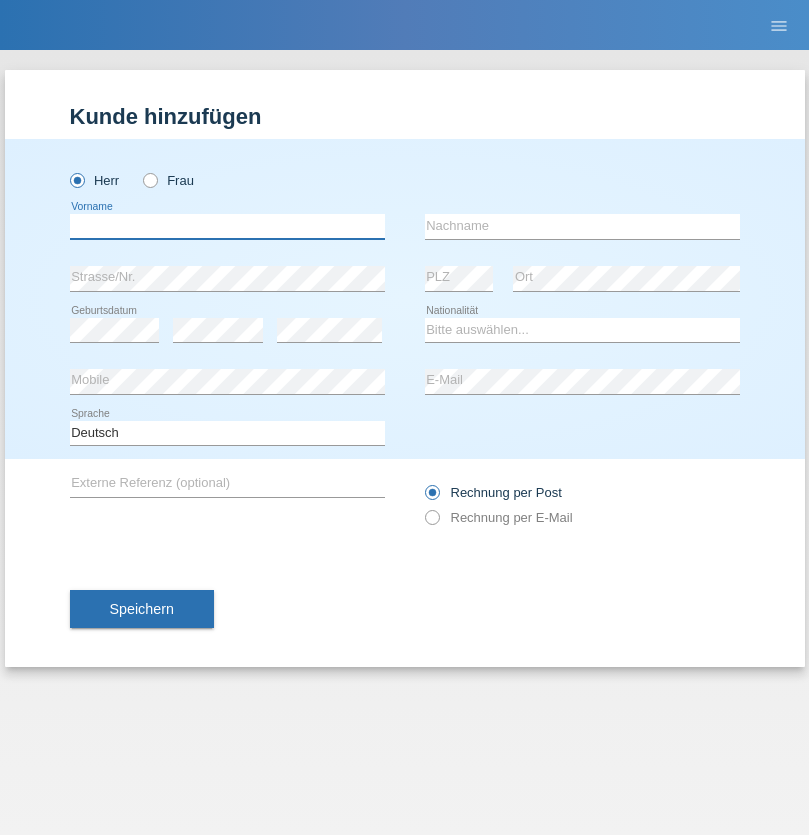click at bounding box center (227, 226) 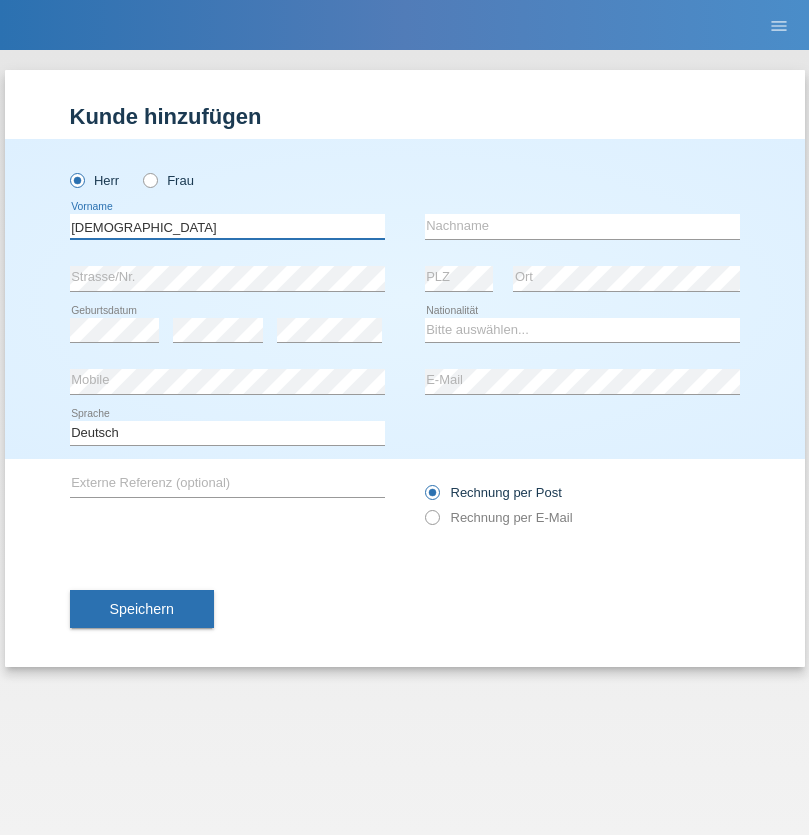type on "Jesaja" 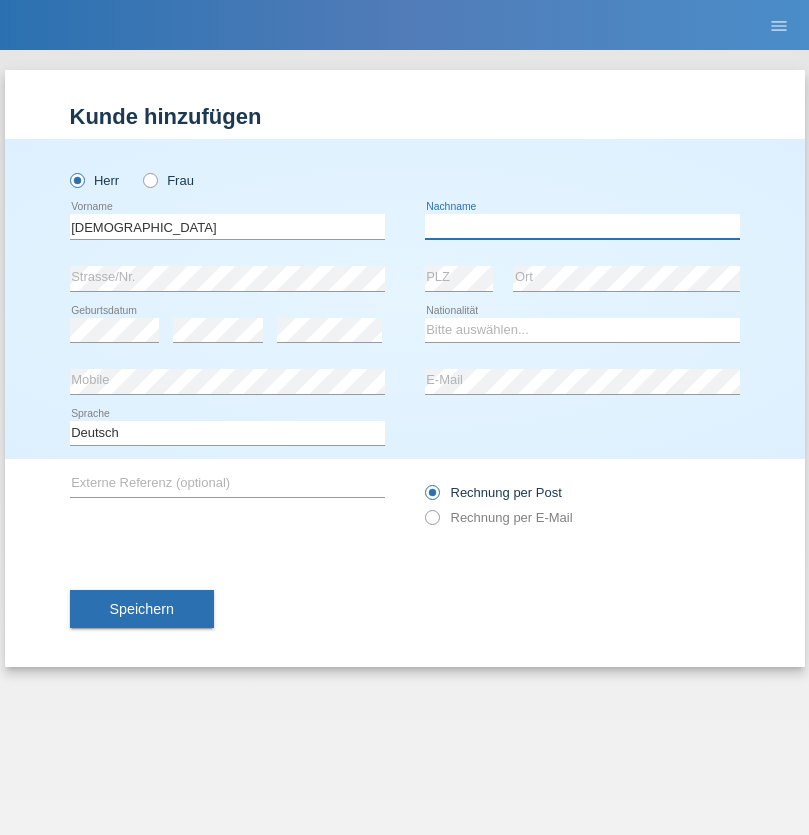 click at bounding box center (582, 226) 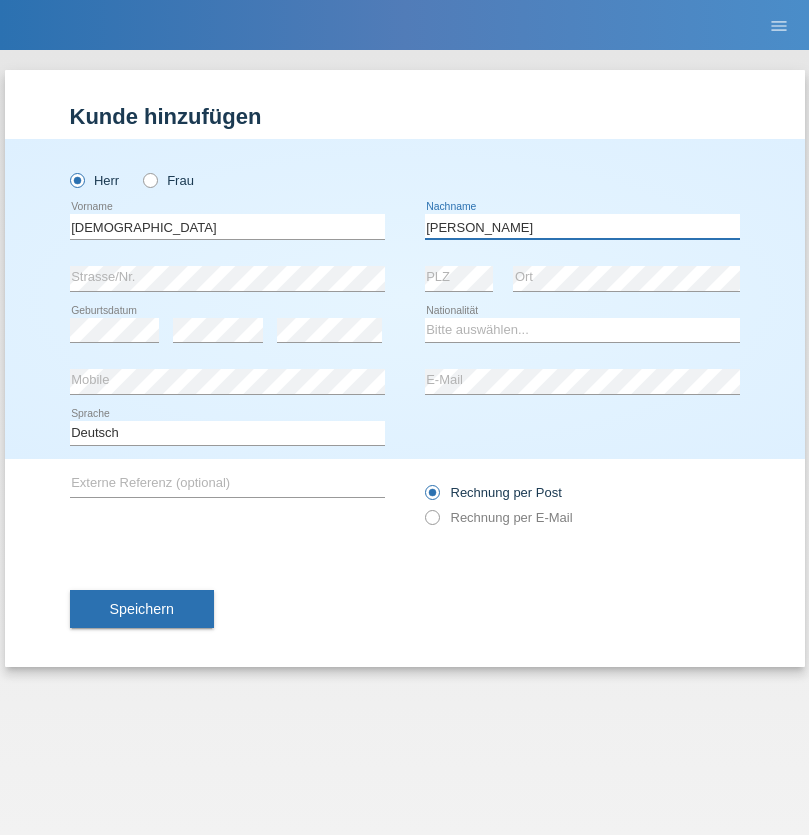 type on "Wälchli" 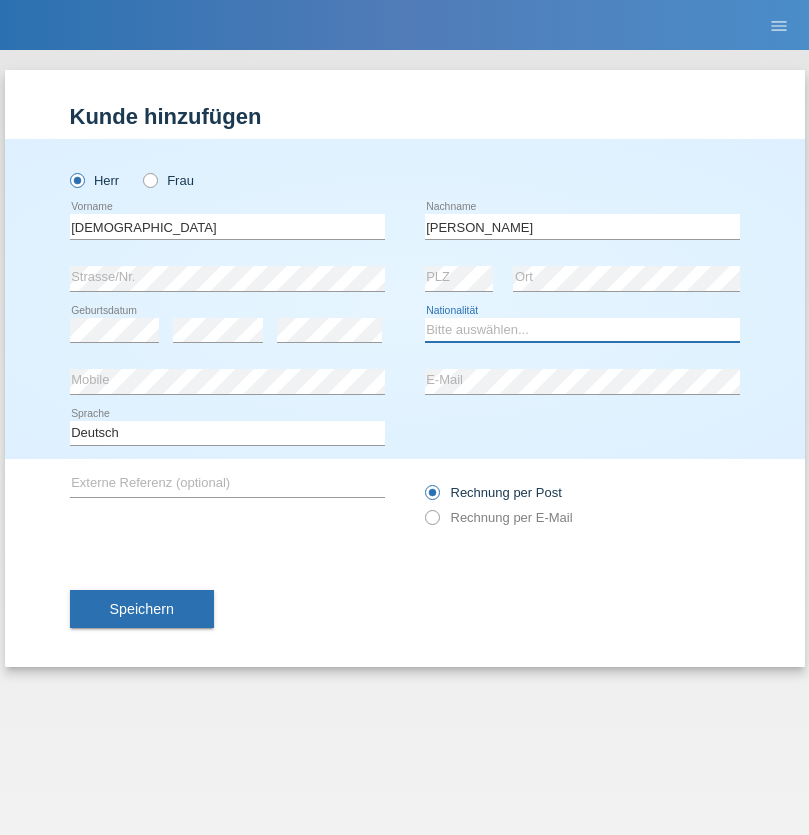 select on "CH" 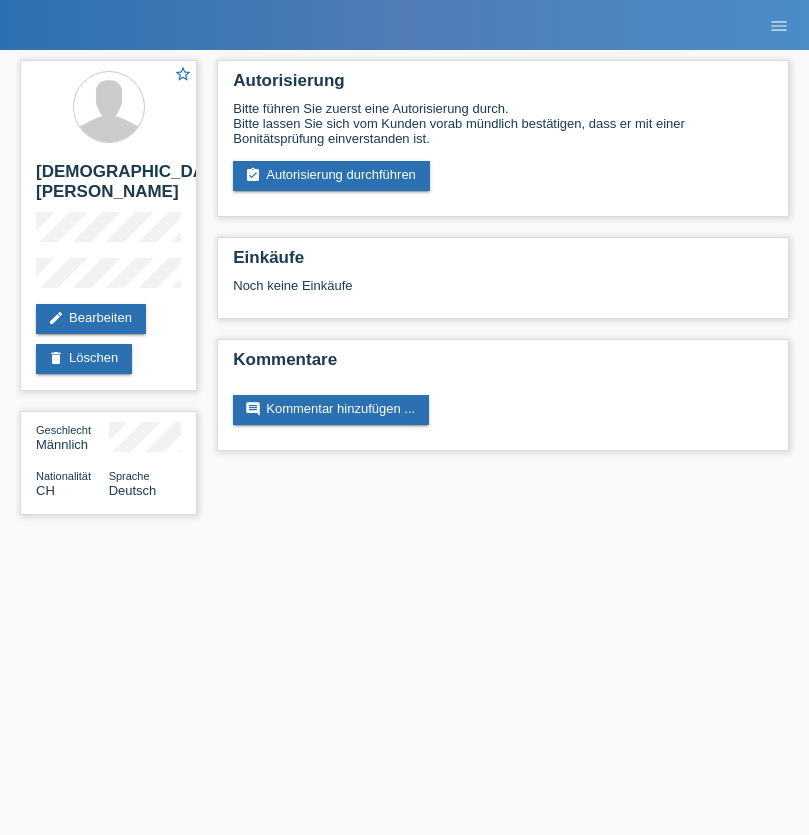 scroll, scrollTop: 0, scrollLeft: 0, axis: both 